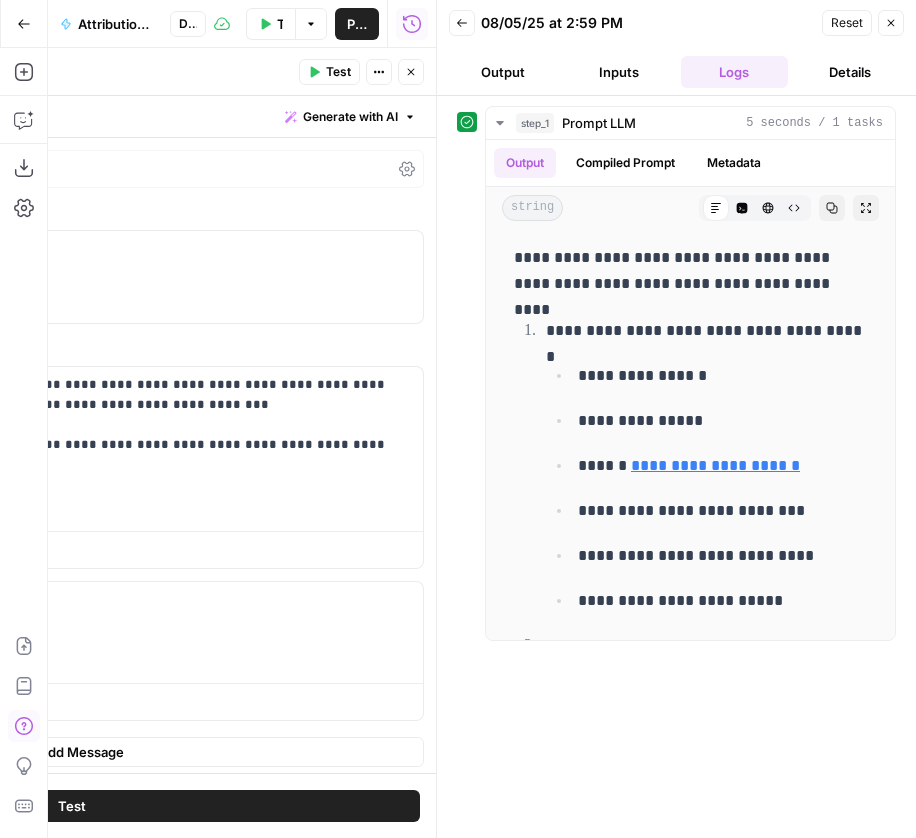 scroll, scrollTop: 0, scrollLeft: 0, axis: both 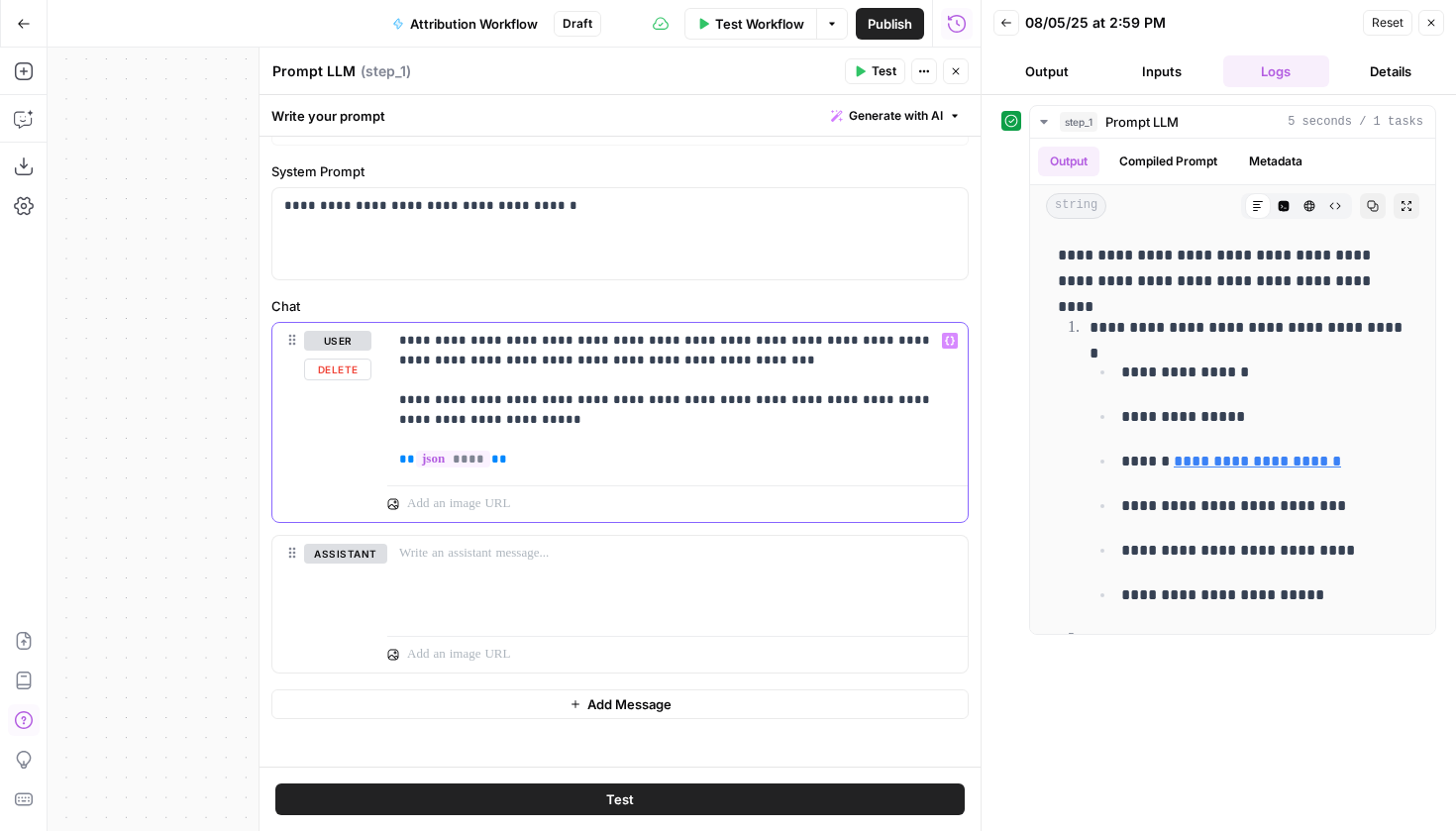 click on "**********" at bounding box center [677, 400] 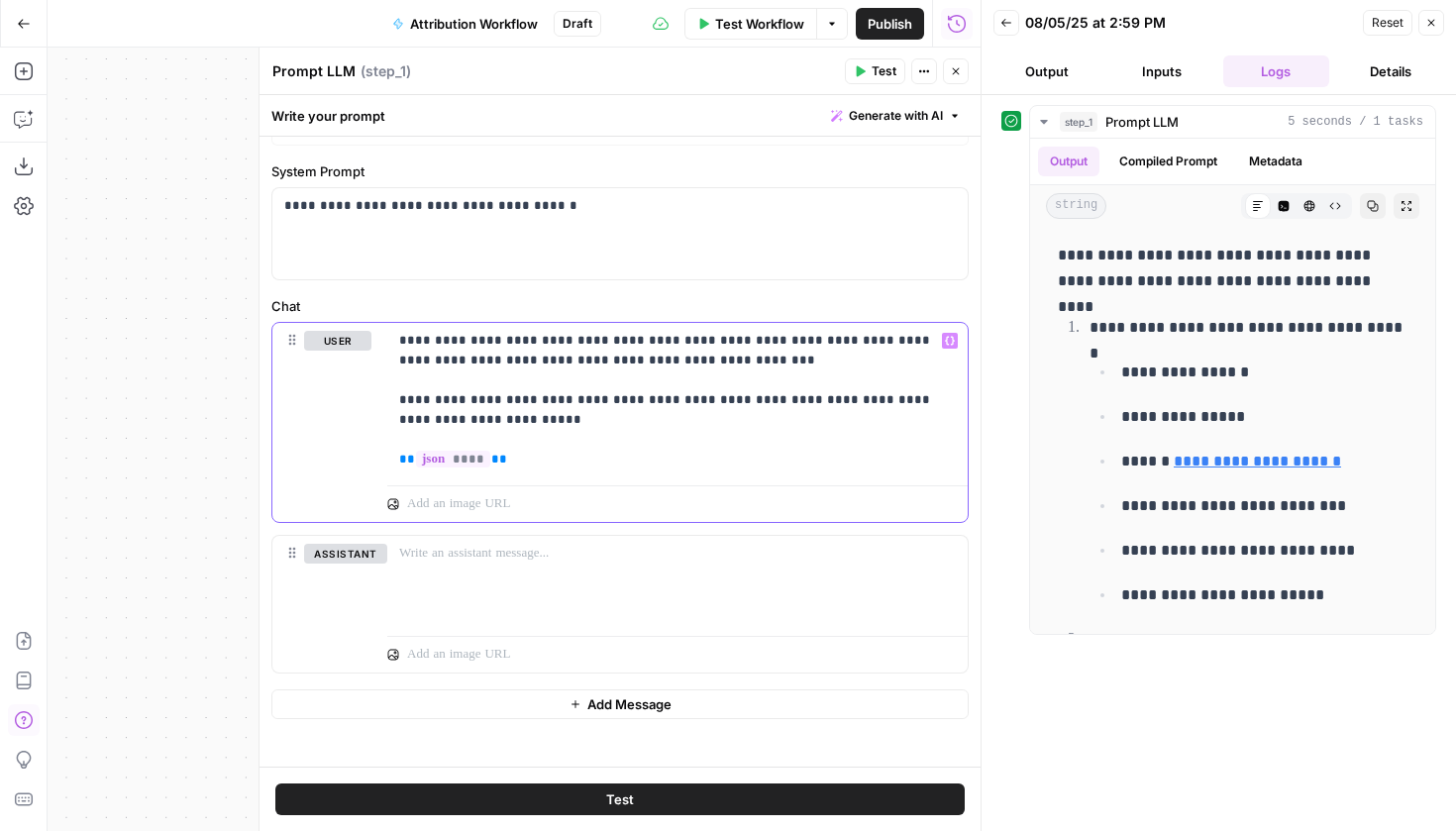 scroll, scrollTop: 0, scrollLeft: 0, axis: both 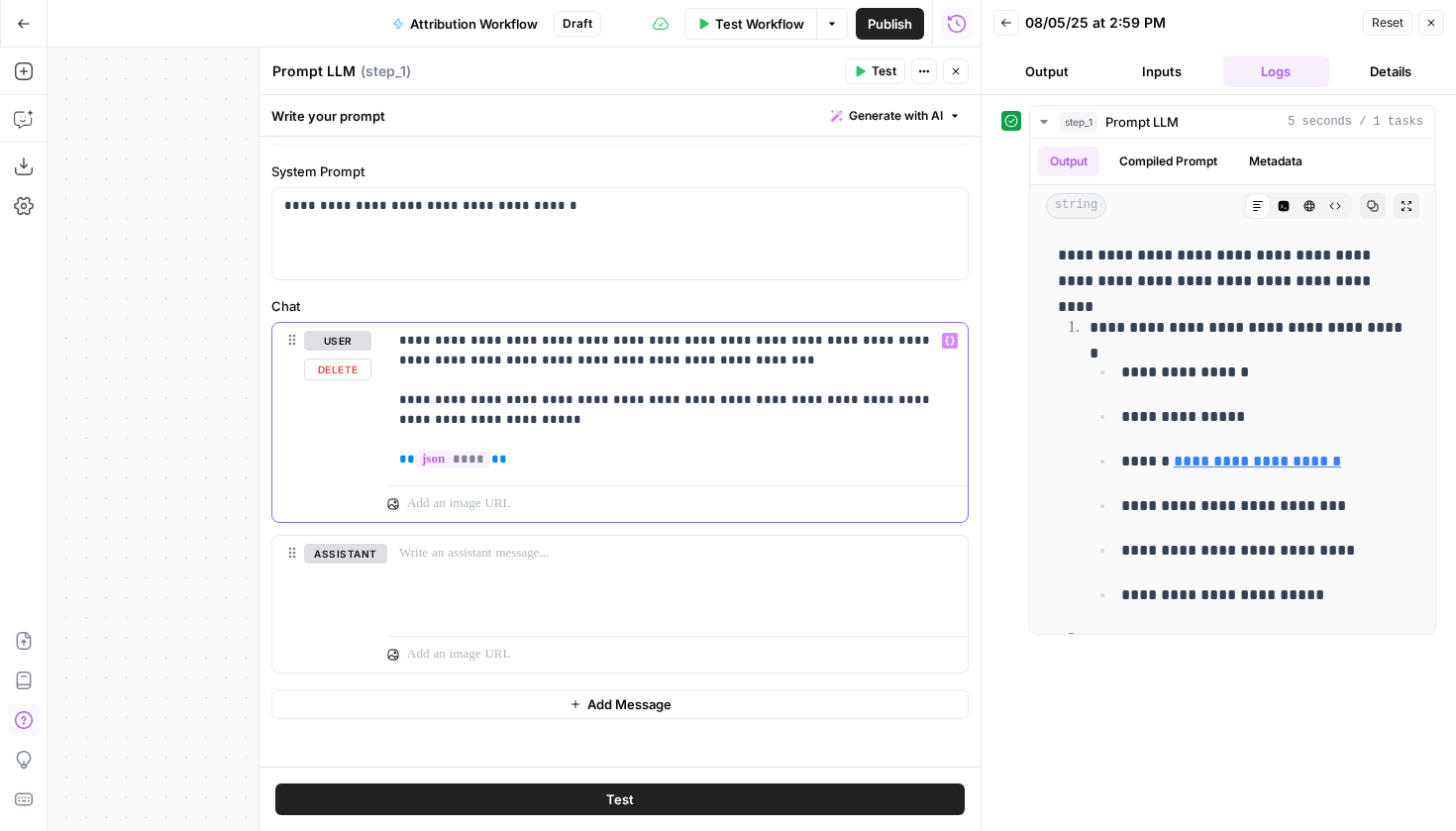 click on "**********" at bounding box center (677, 400) 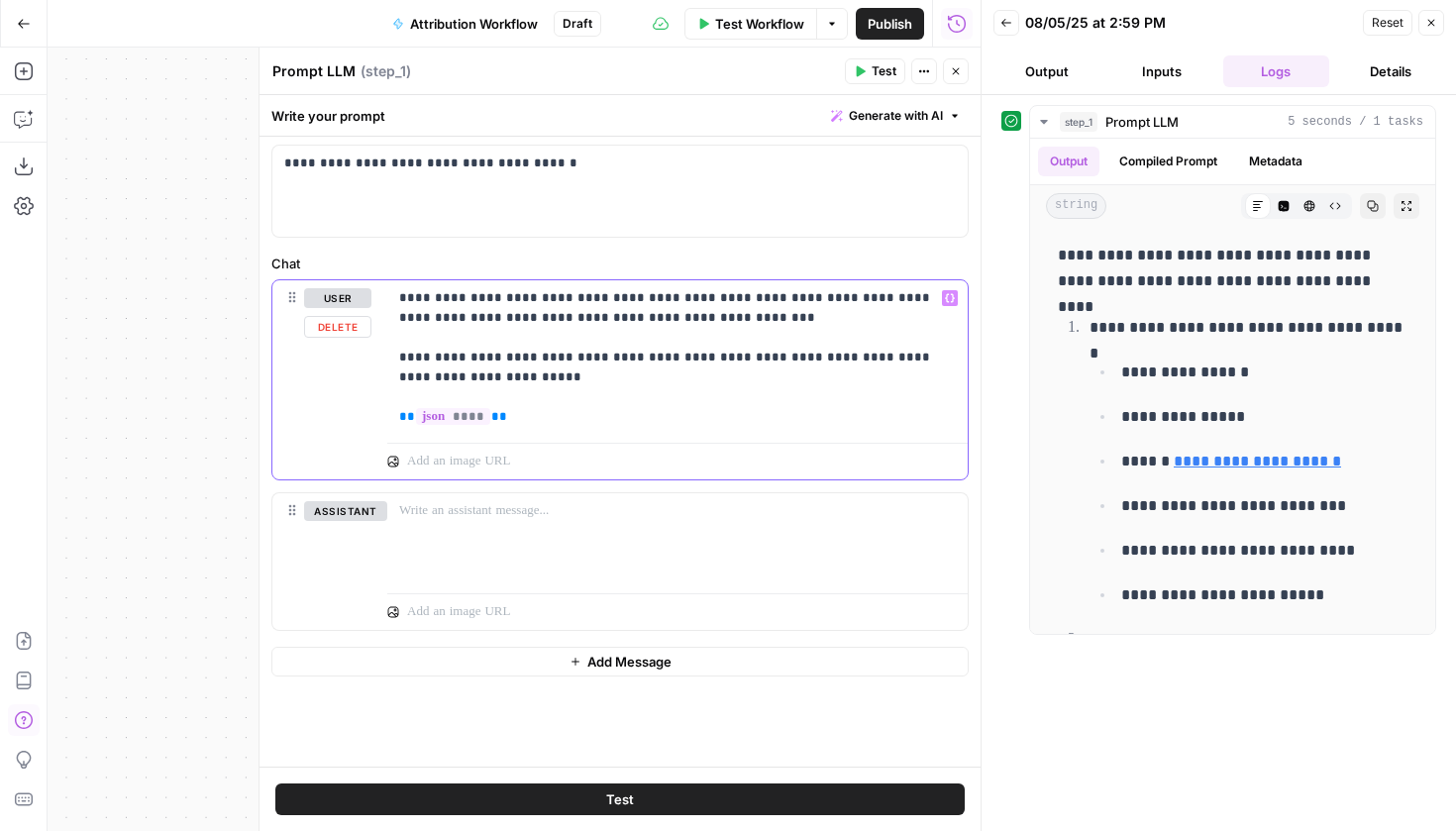 scroll, scrollTop: 54, scrollLeft: 0, axis: vertical 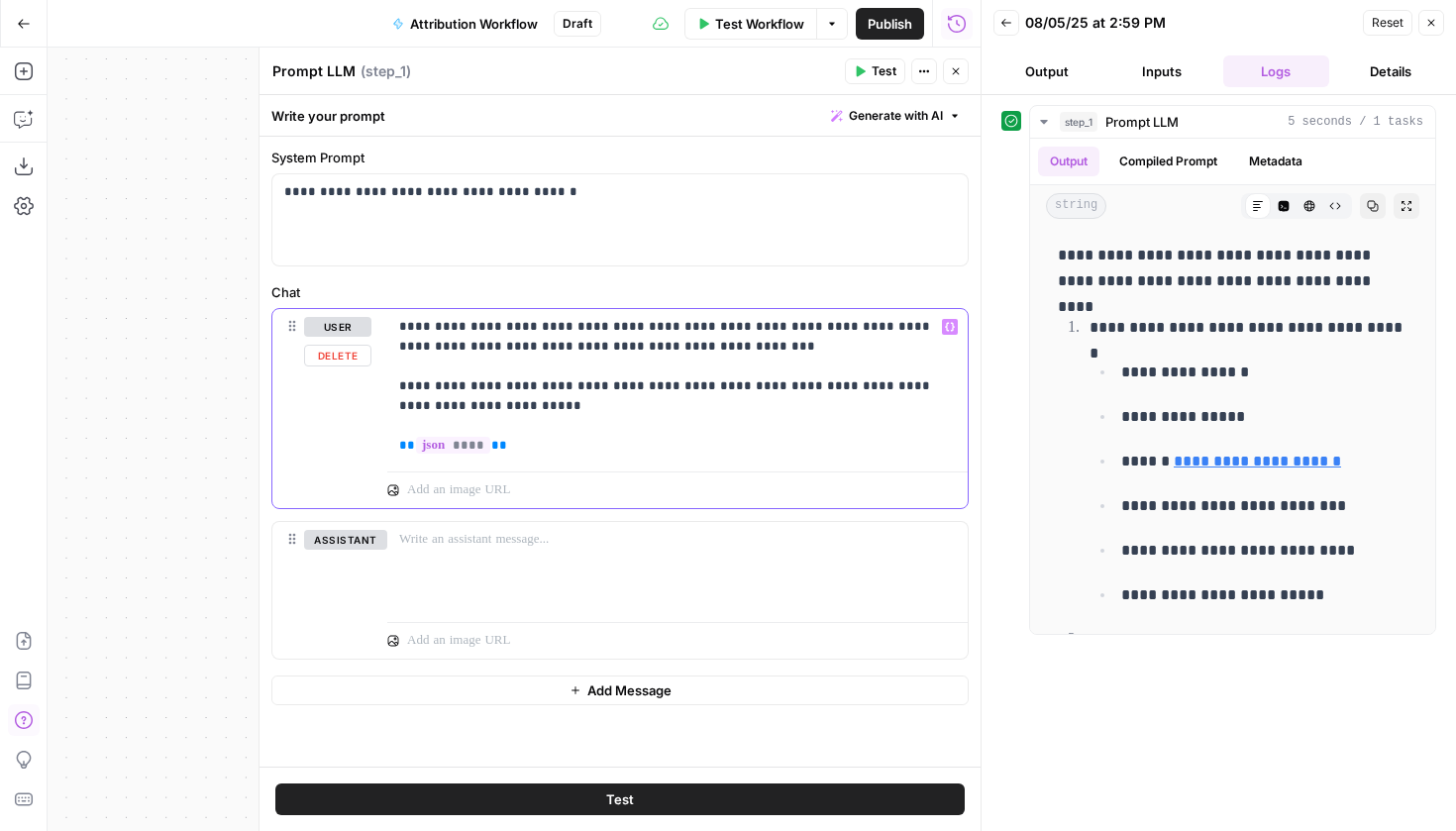 click on "**********" at bounding box center (677, 386) 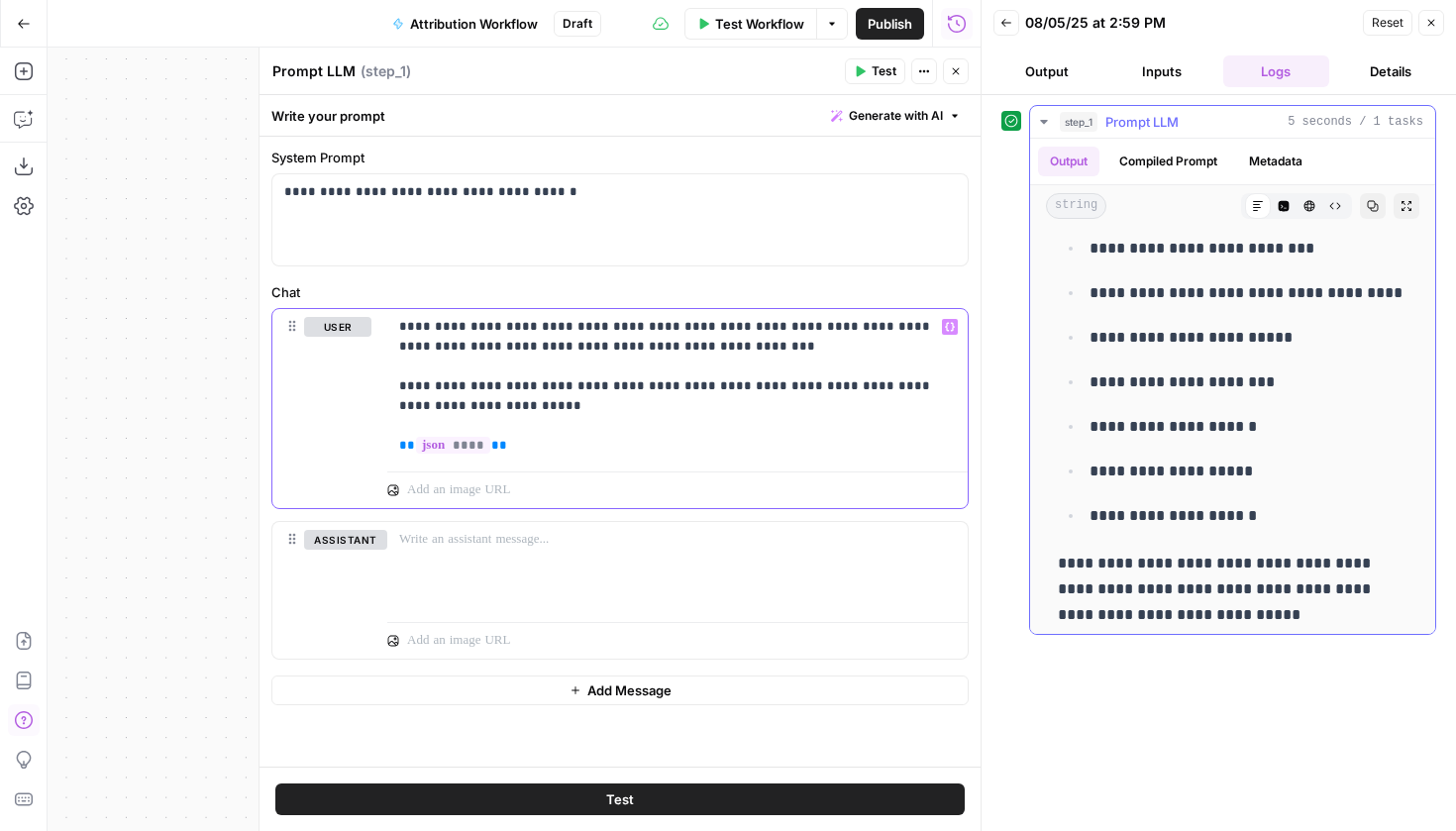 scroll, scrollTop: 867, scrollLeft: 0, axis: vertical 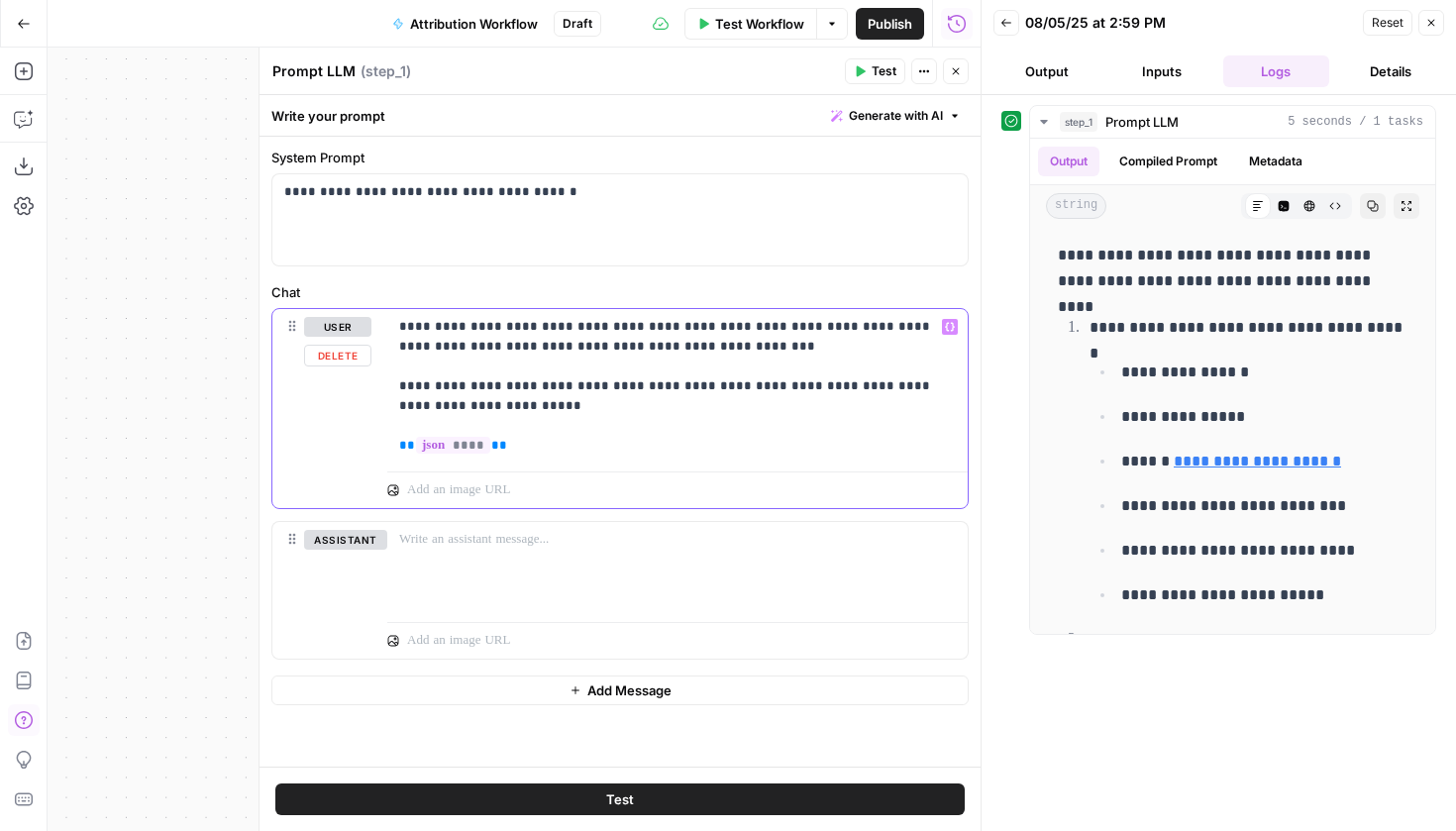 click on "**********" at bounding box center (677, 386) 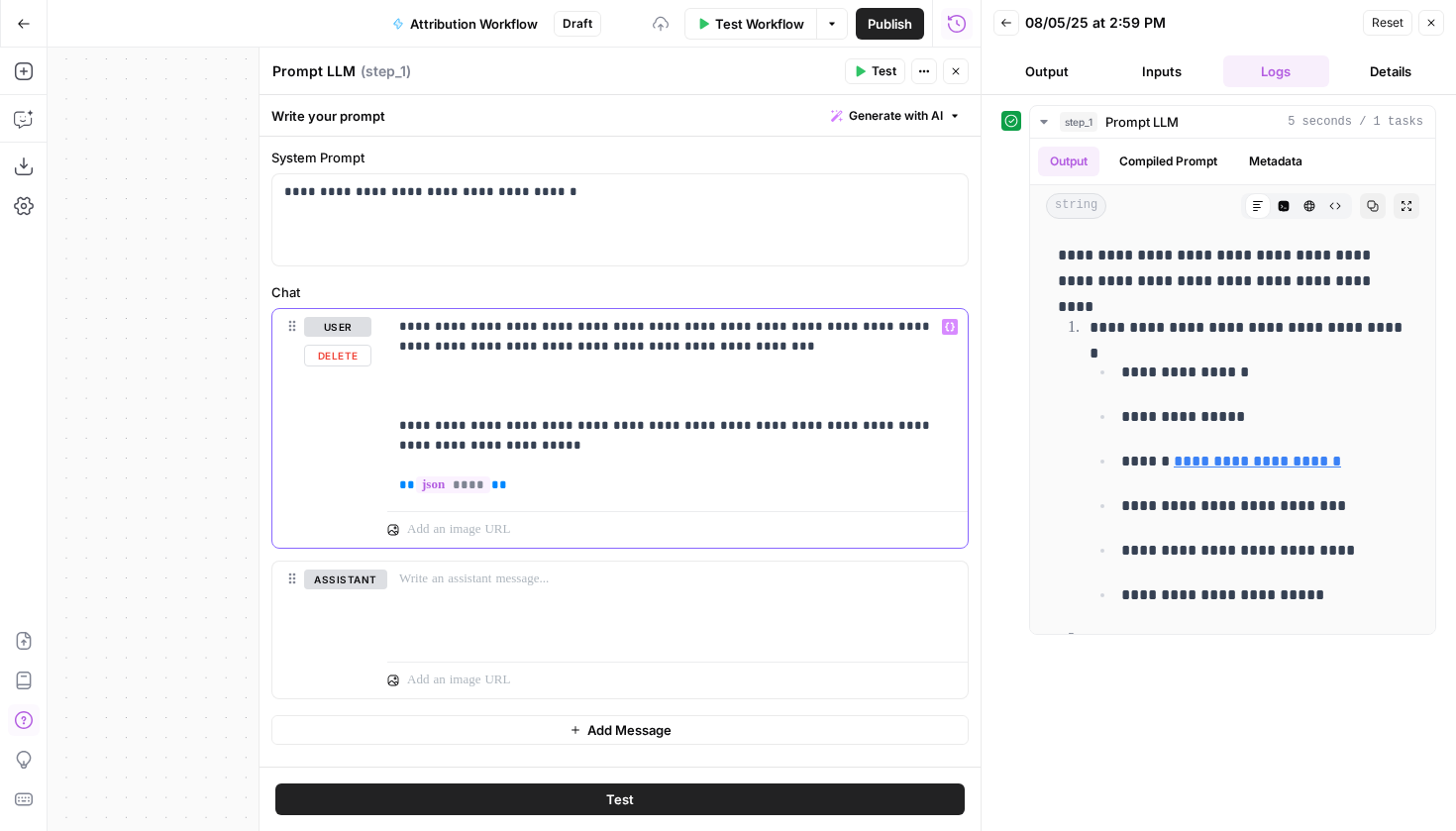 type 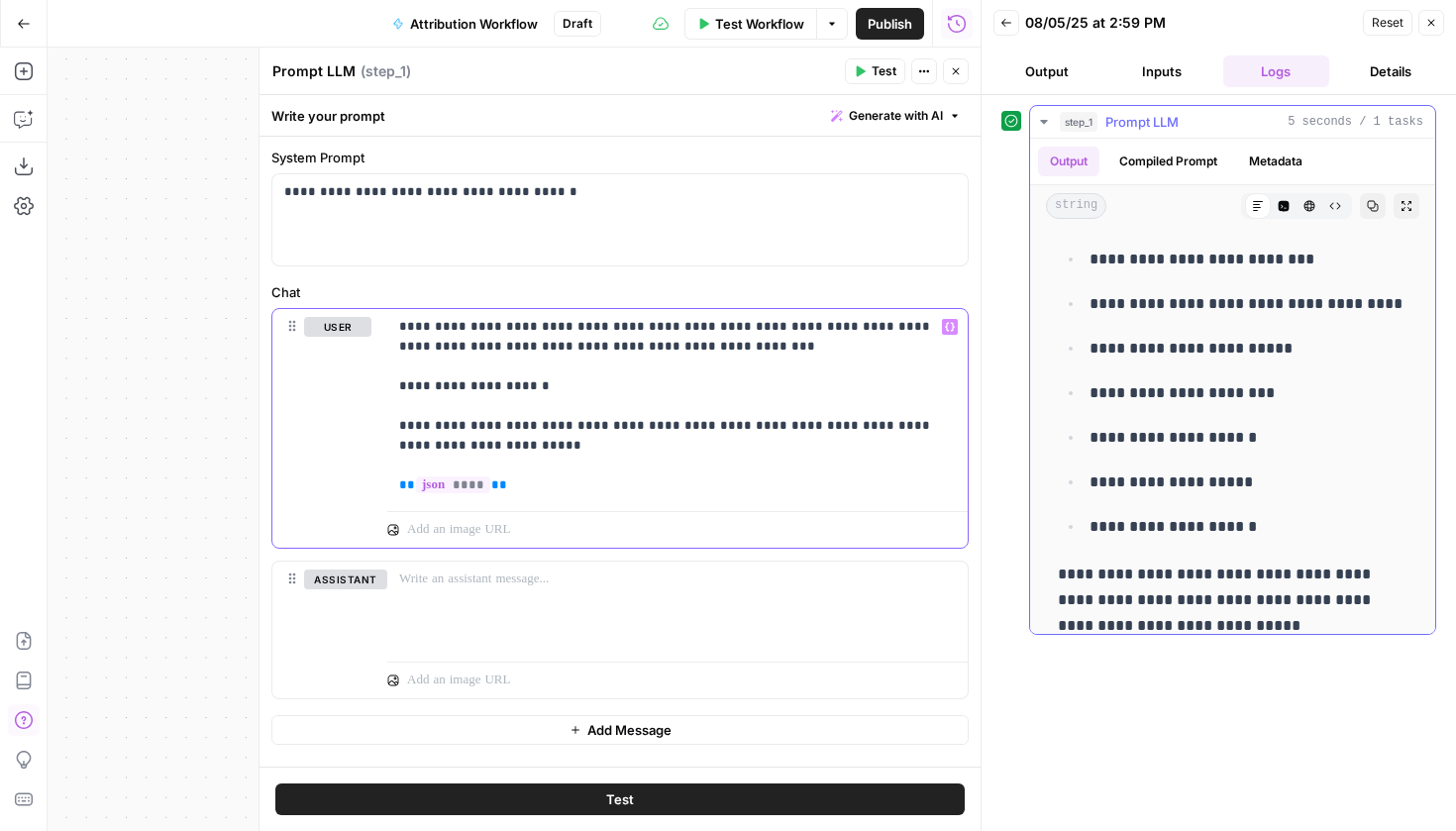 scroll, scrollTop: 863, scrollLeft: 0, axis: vertical 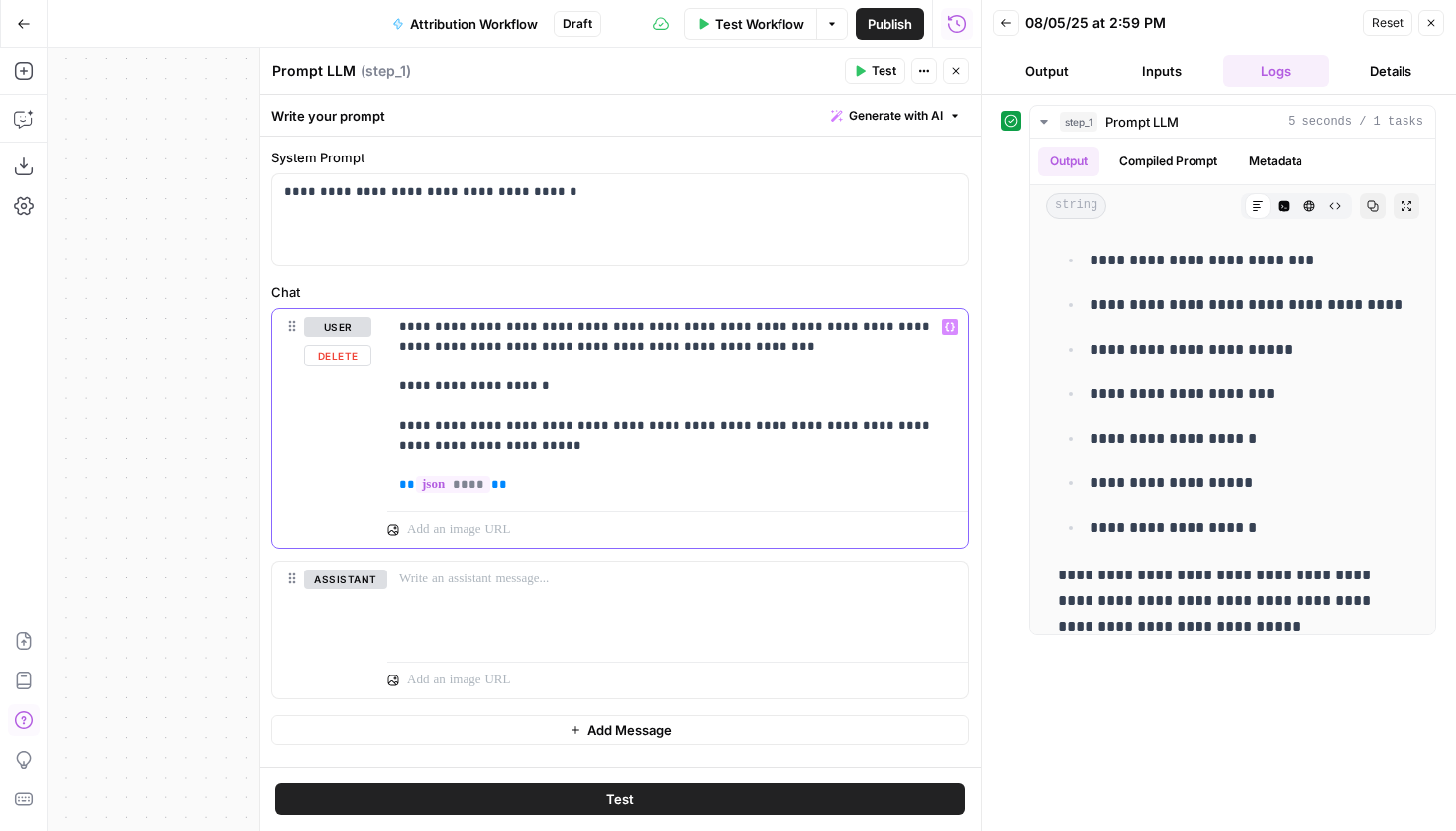 click on "**********" at bounding box center [677, 406] 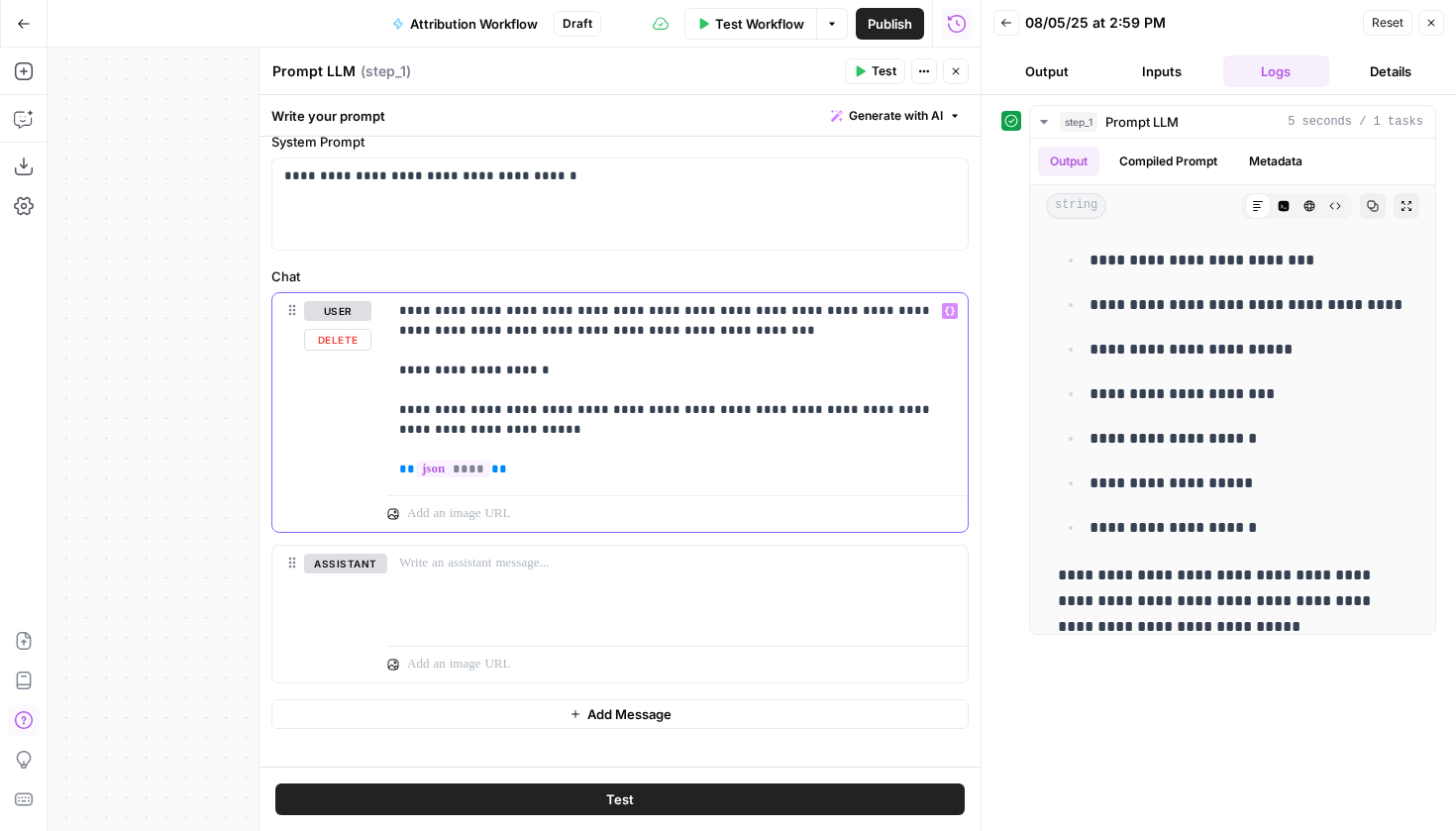scroll, scrollTop: 56, scrollLeft: 0, axis: vertical 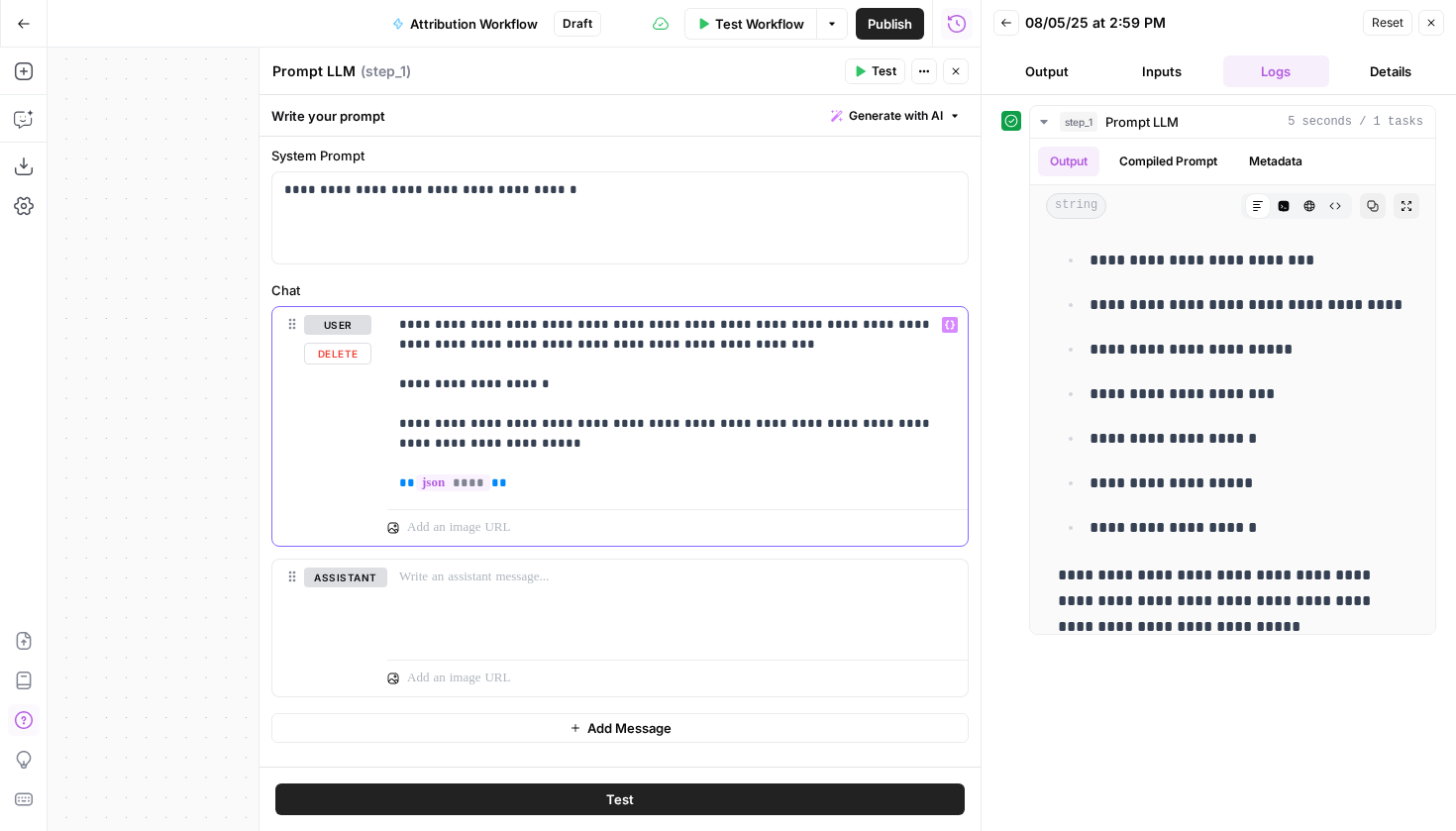 click on "**********" at bounding box center (677, 404) 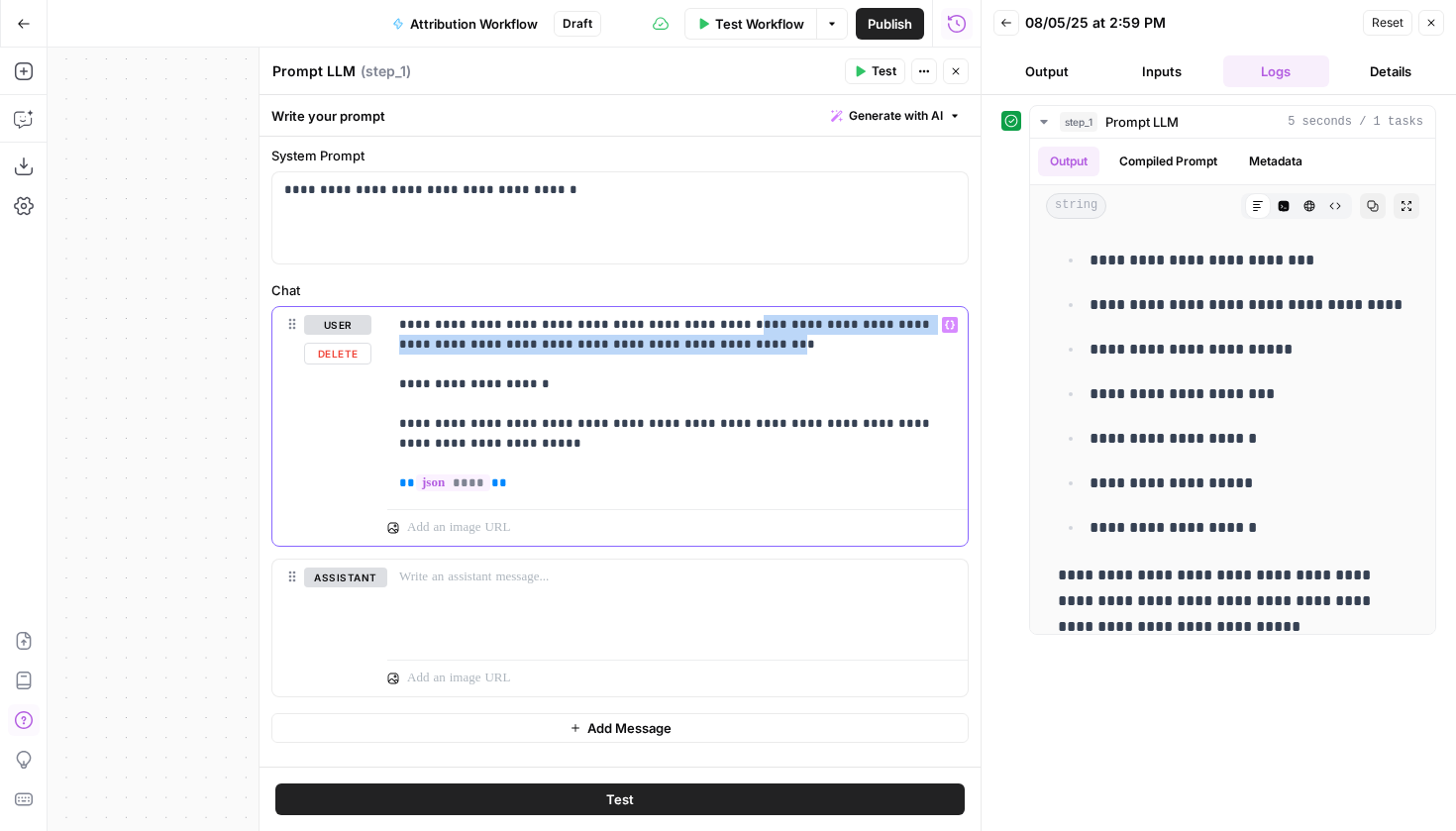 drag, startPoint x: 713, startPoint y: 328, endPoint x: 685, endPoint y: 347, distance: 33.83785 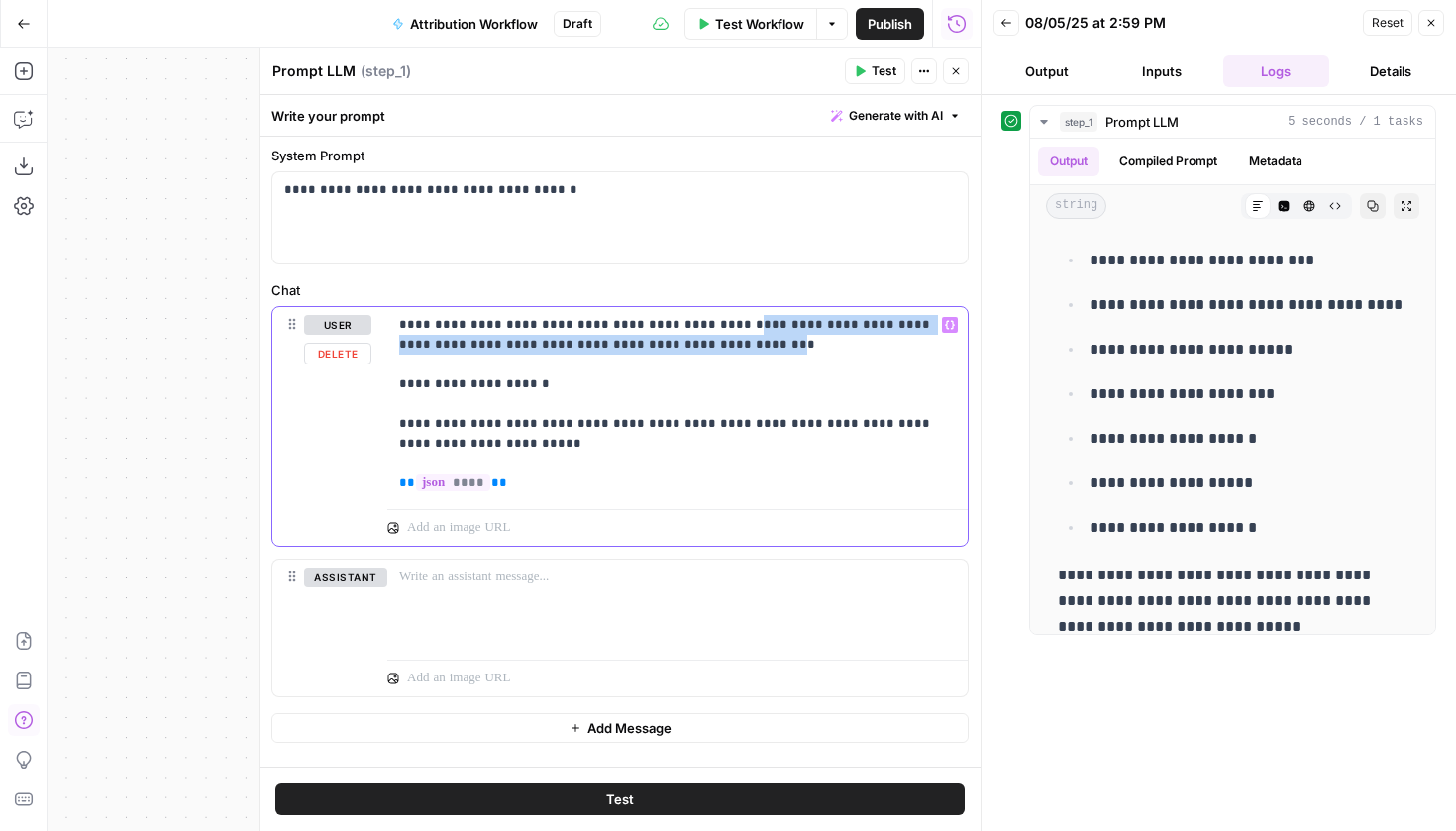 click on "**********" at bounding box center [677, 404] 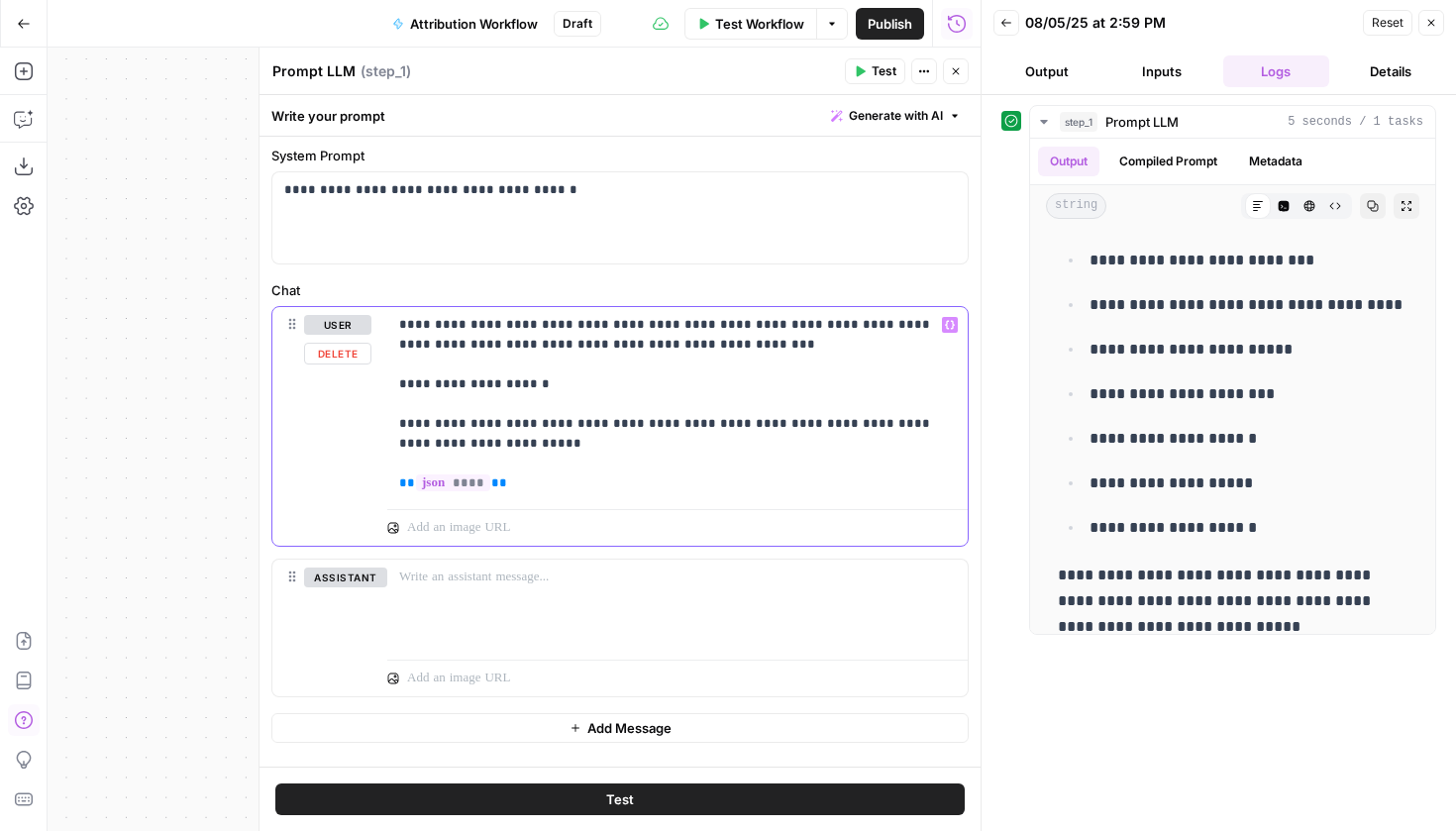 click on "**********" at bounding box center (677, 404) 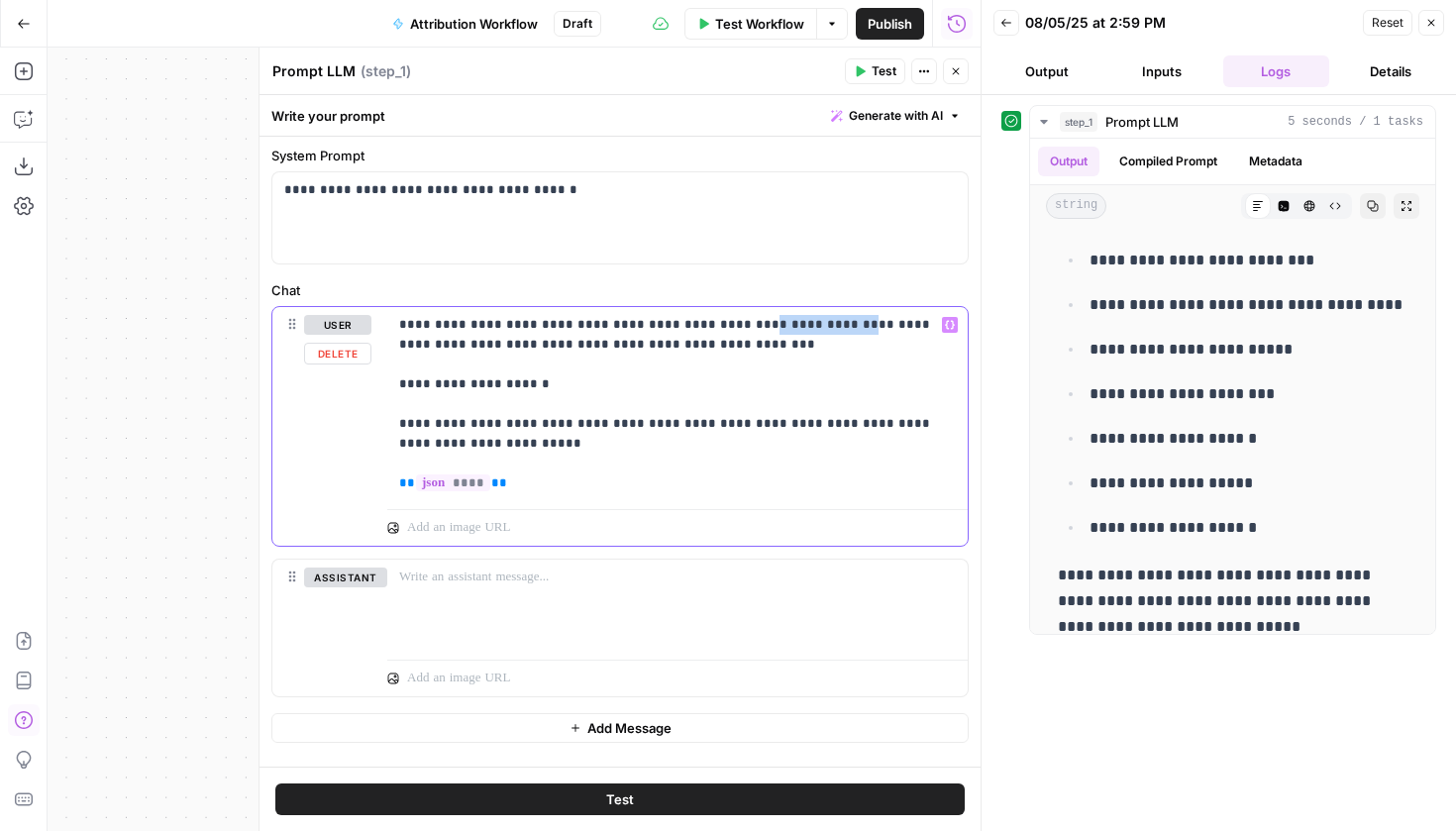 drag, startPoint x: 727, startPoint y: 326, endPoint x: 809, endPoint y: 325, distance: 82.0061 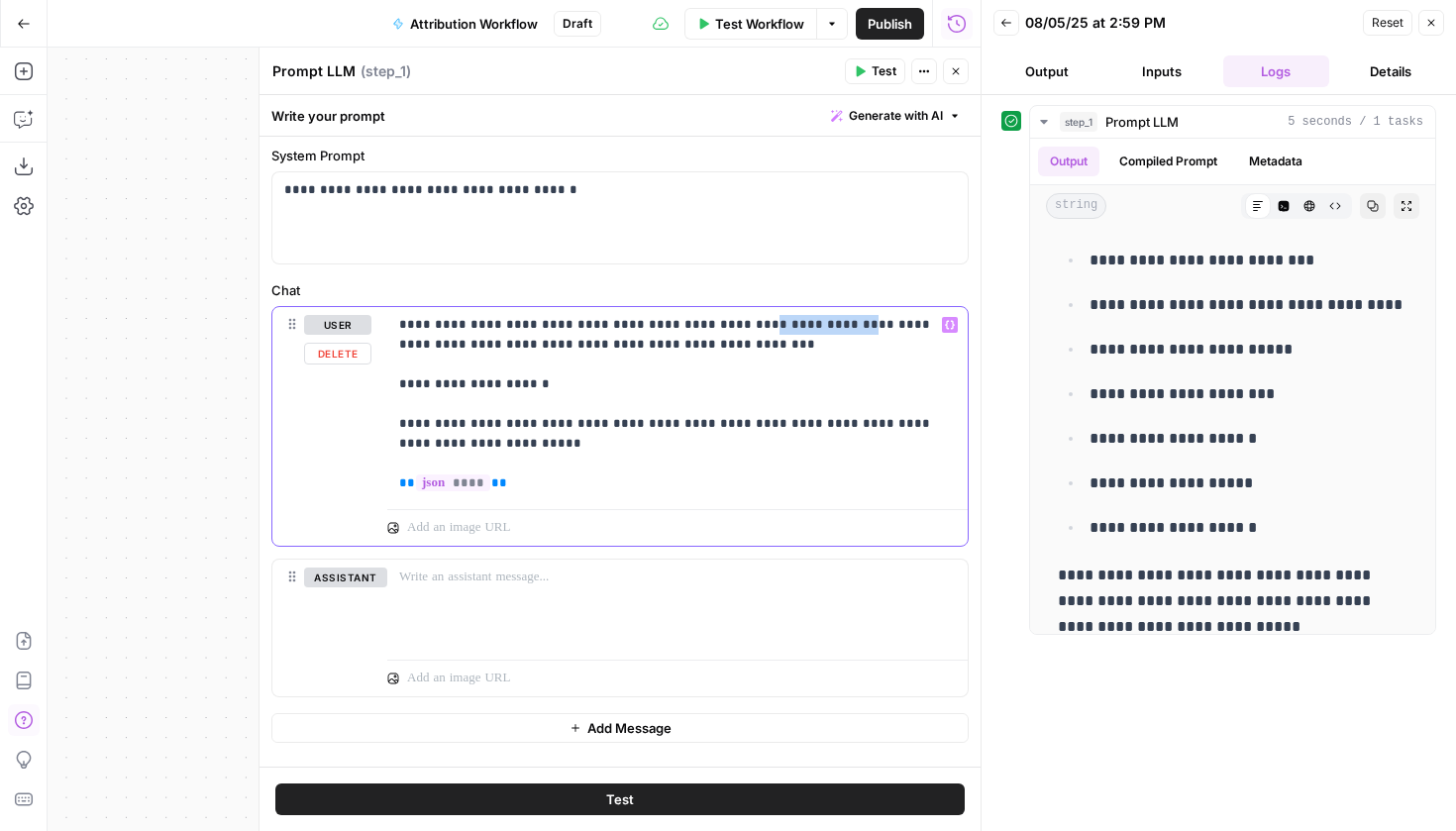 click on "**********" at bounding box center (677, 404) 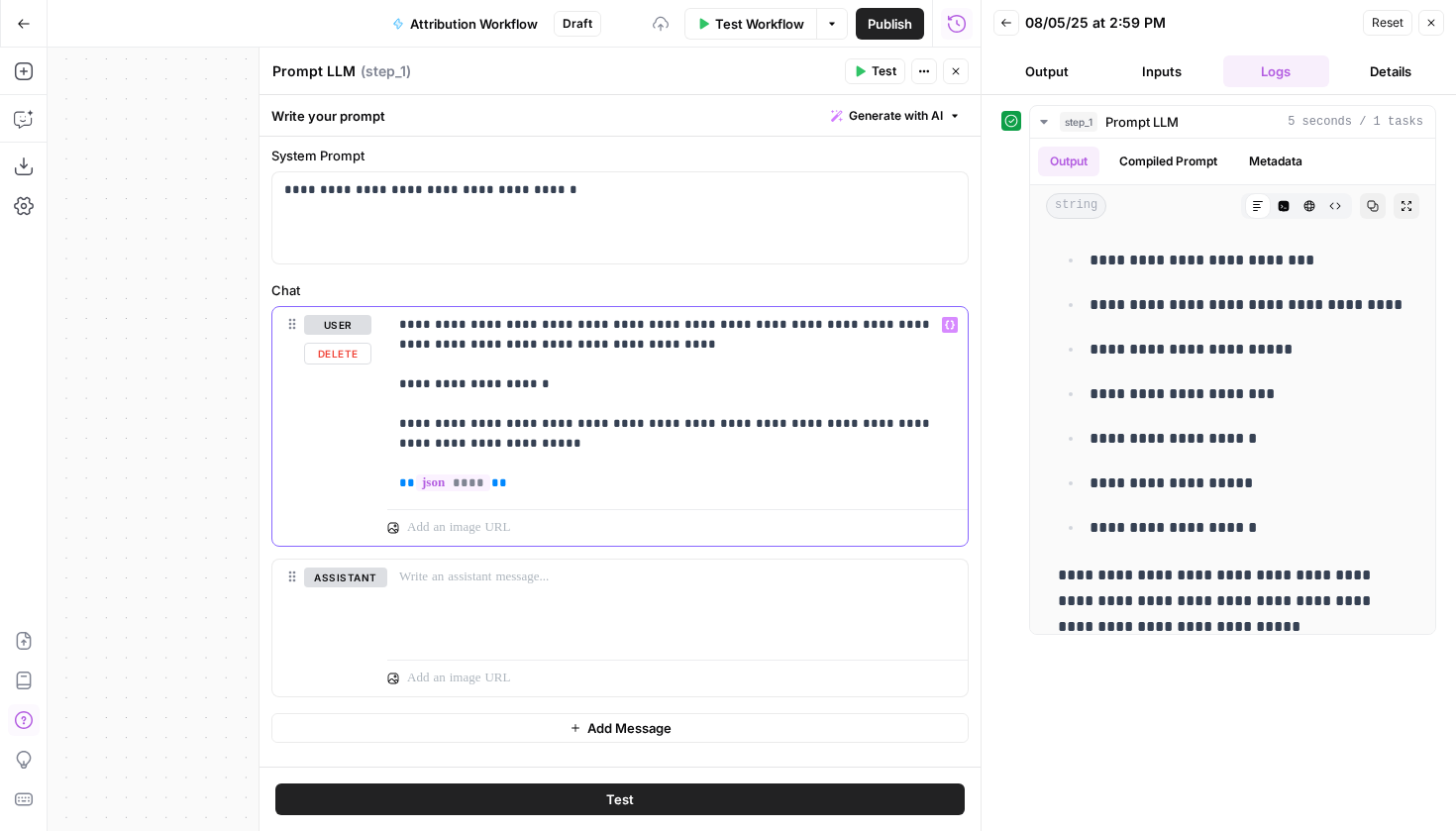 click on "**********" at bounding box center (677, 404) 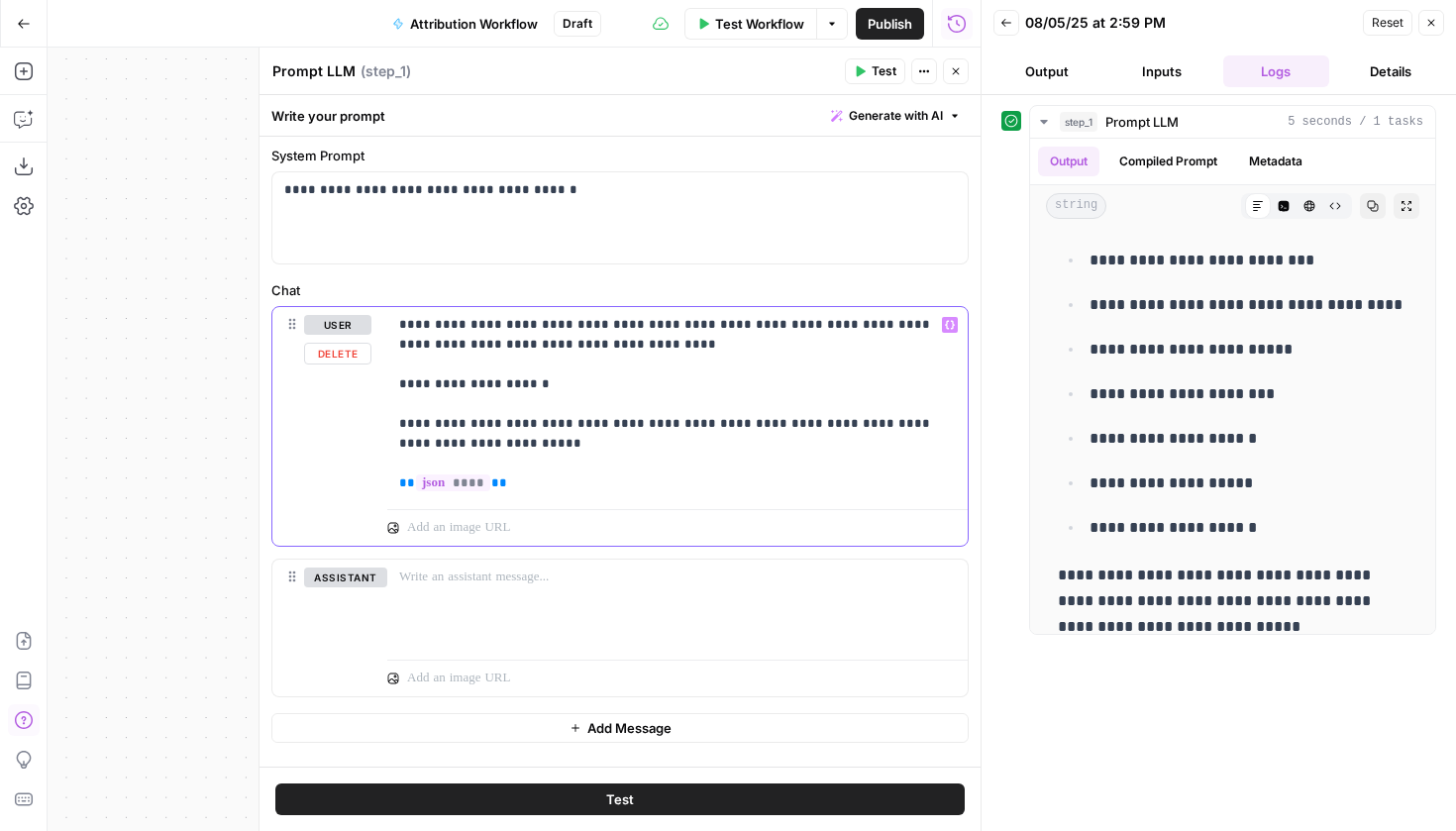 click on "**********" at bounding box center [677, 404] 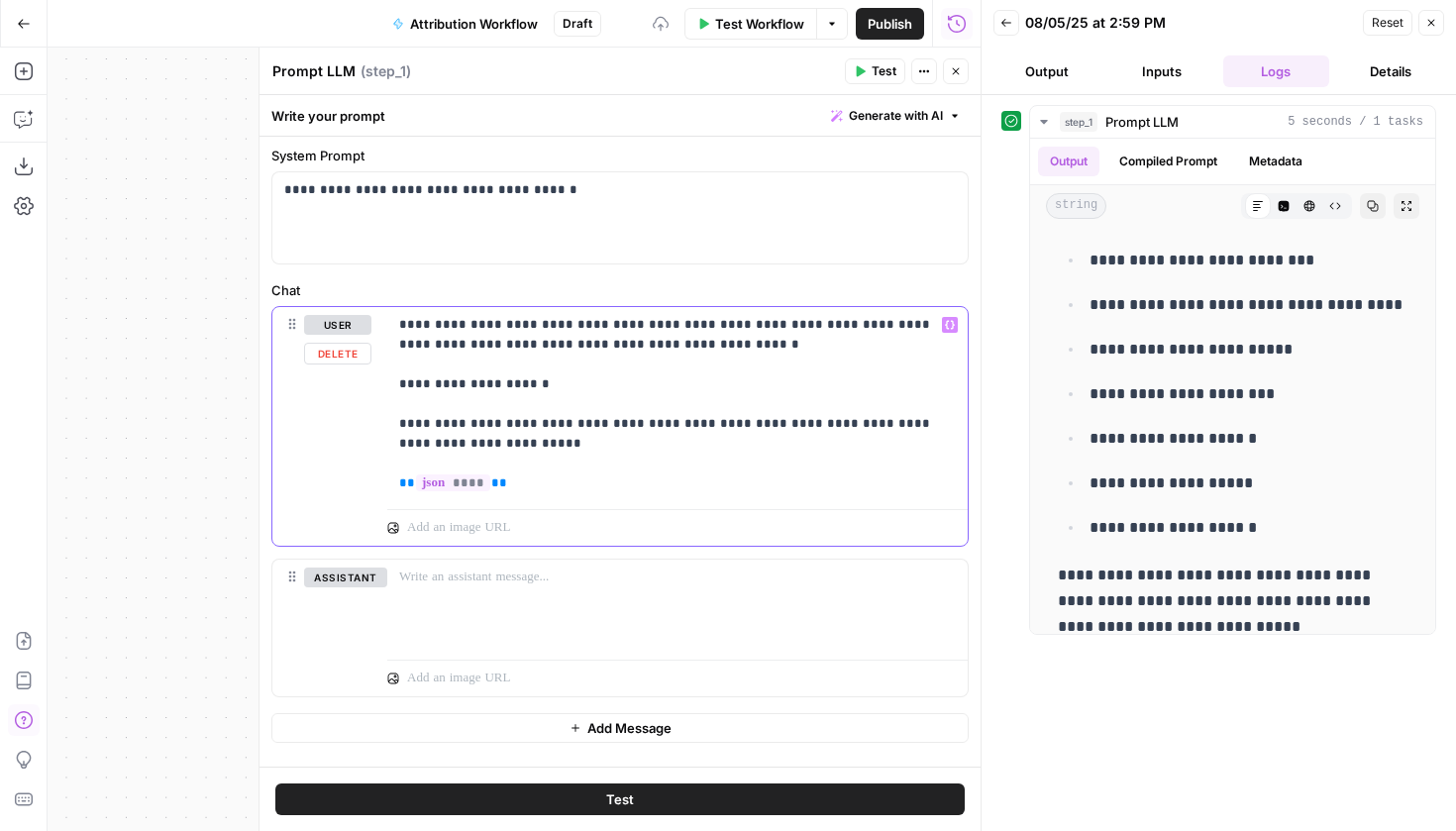 click on "**********" at bounding box center (677, 404) 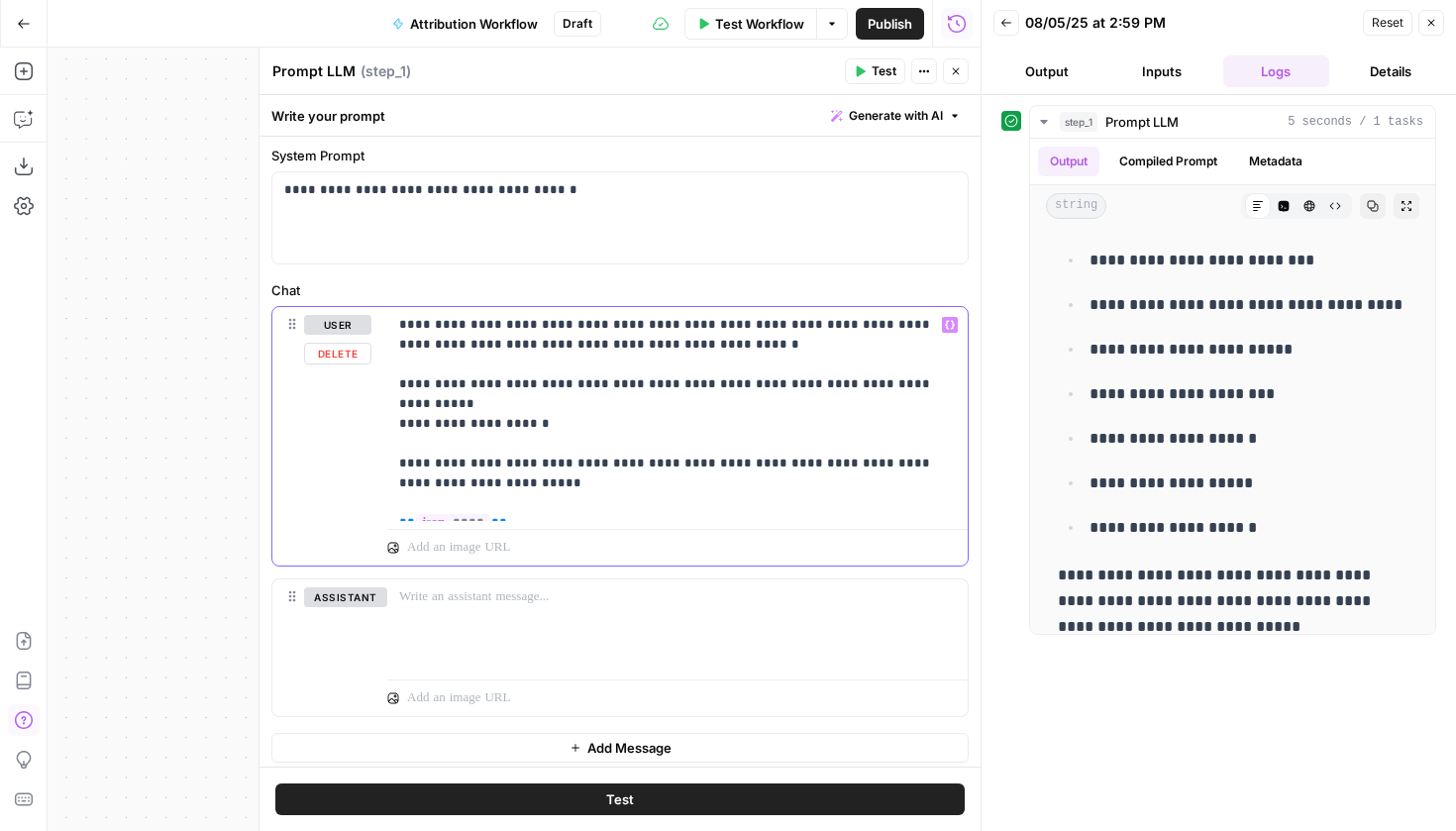 click on "**********" at bounding box center [677, 414] 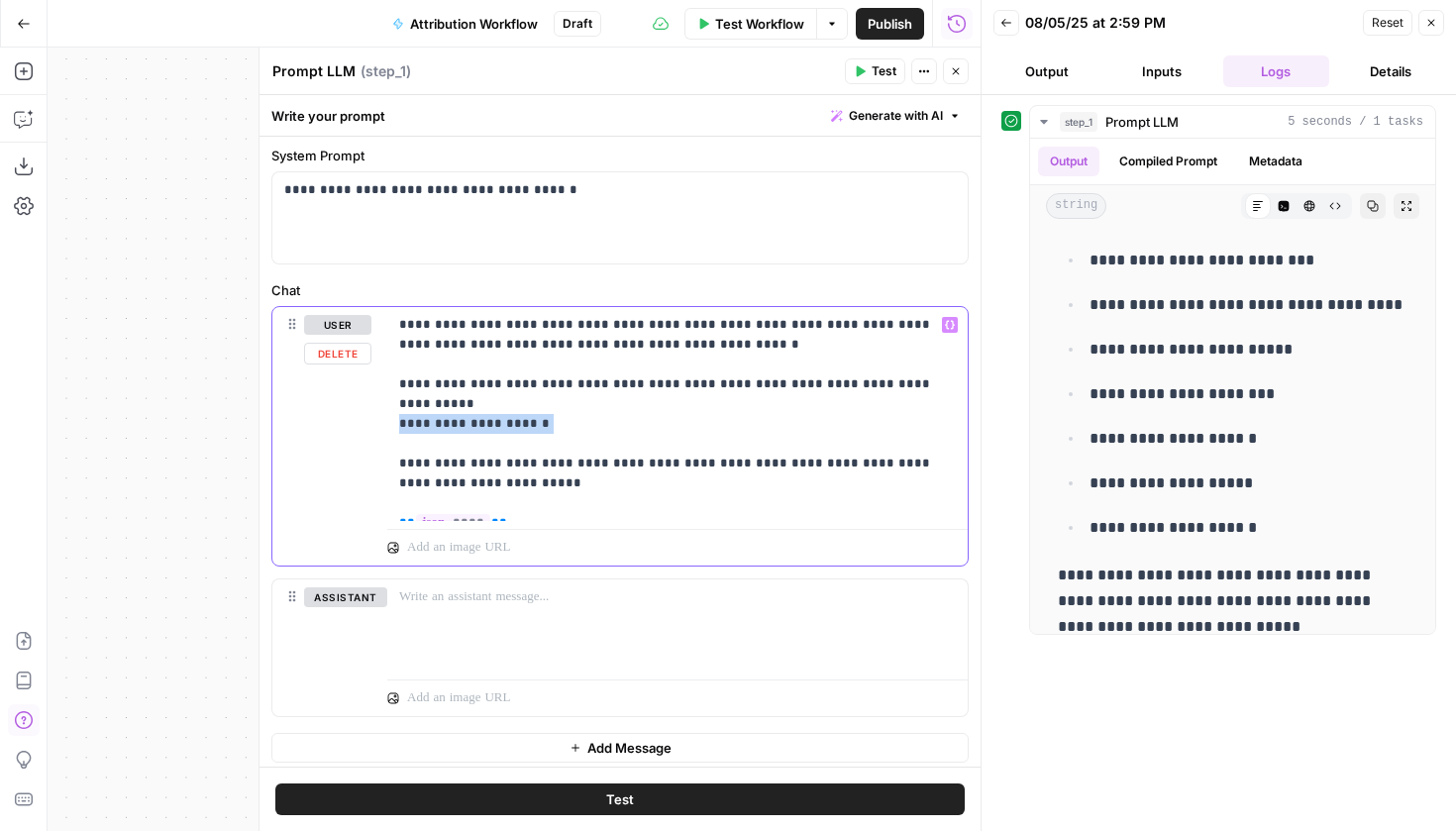 drag, startPoint x: 537, startPoint y: 406, endPoint x: 400, endPoint y: 406, distance: 137 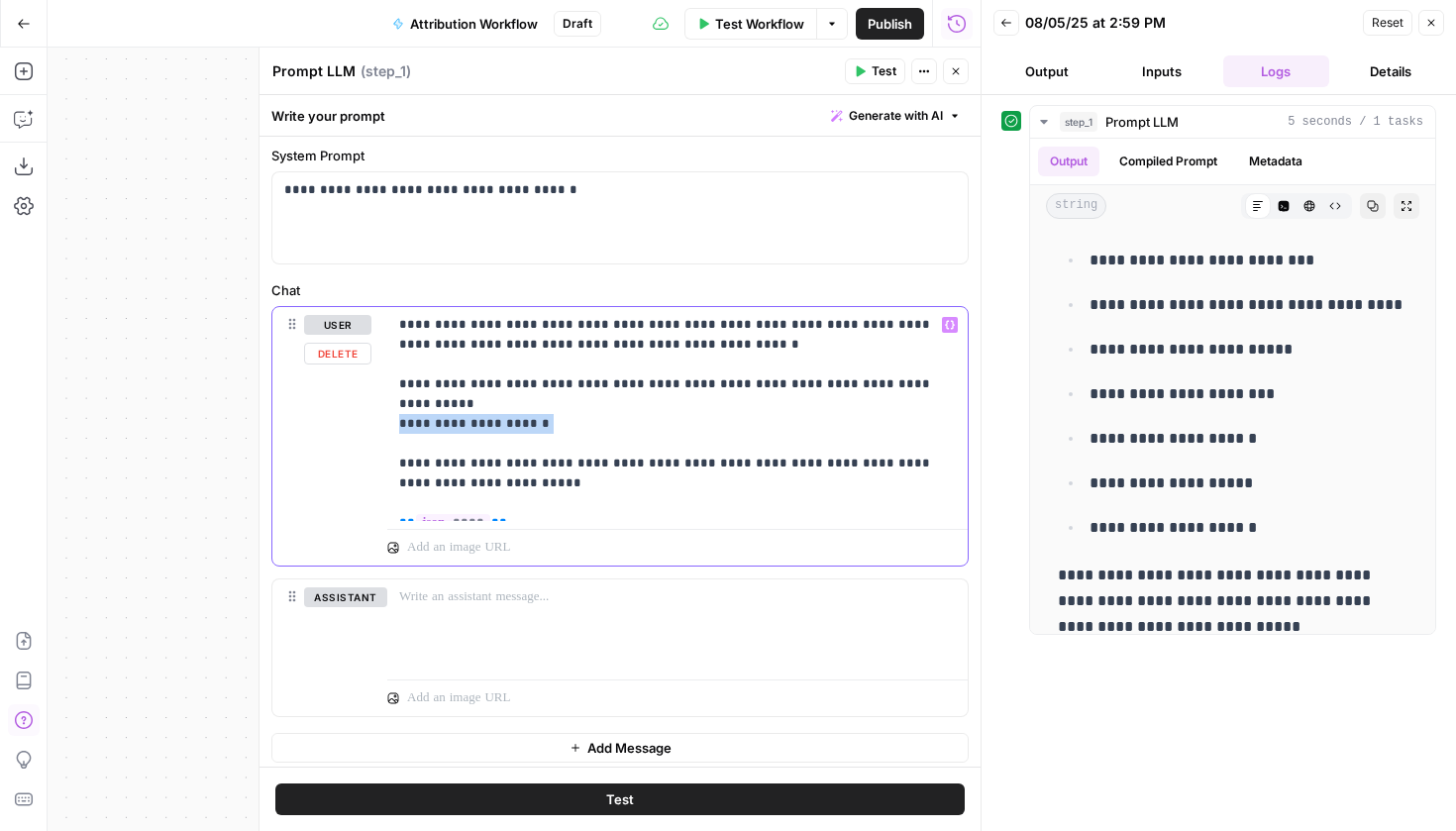 click on "**********" at bounding box center [677, 414] 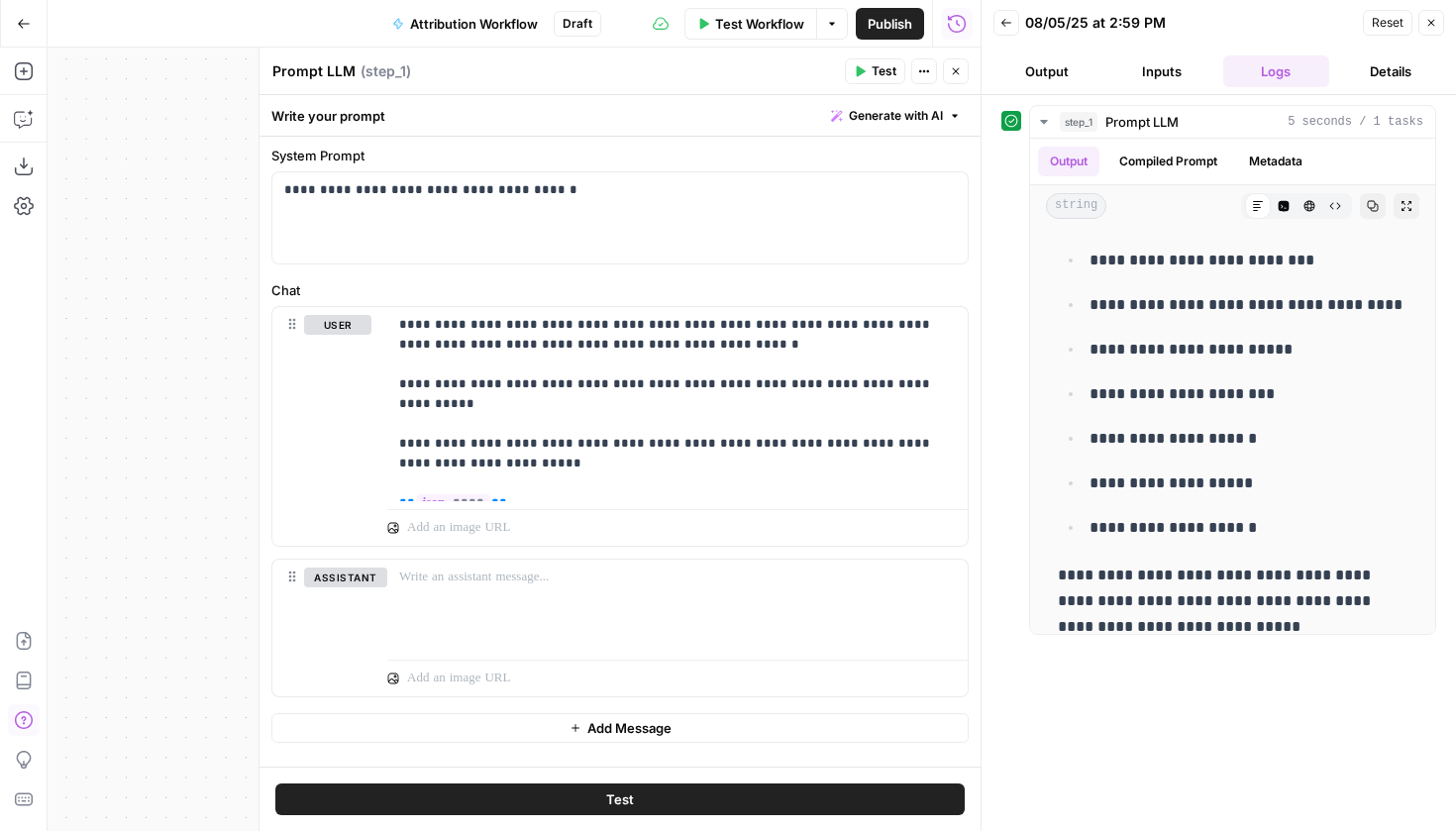 click 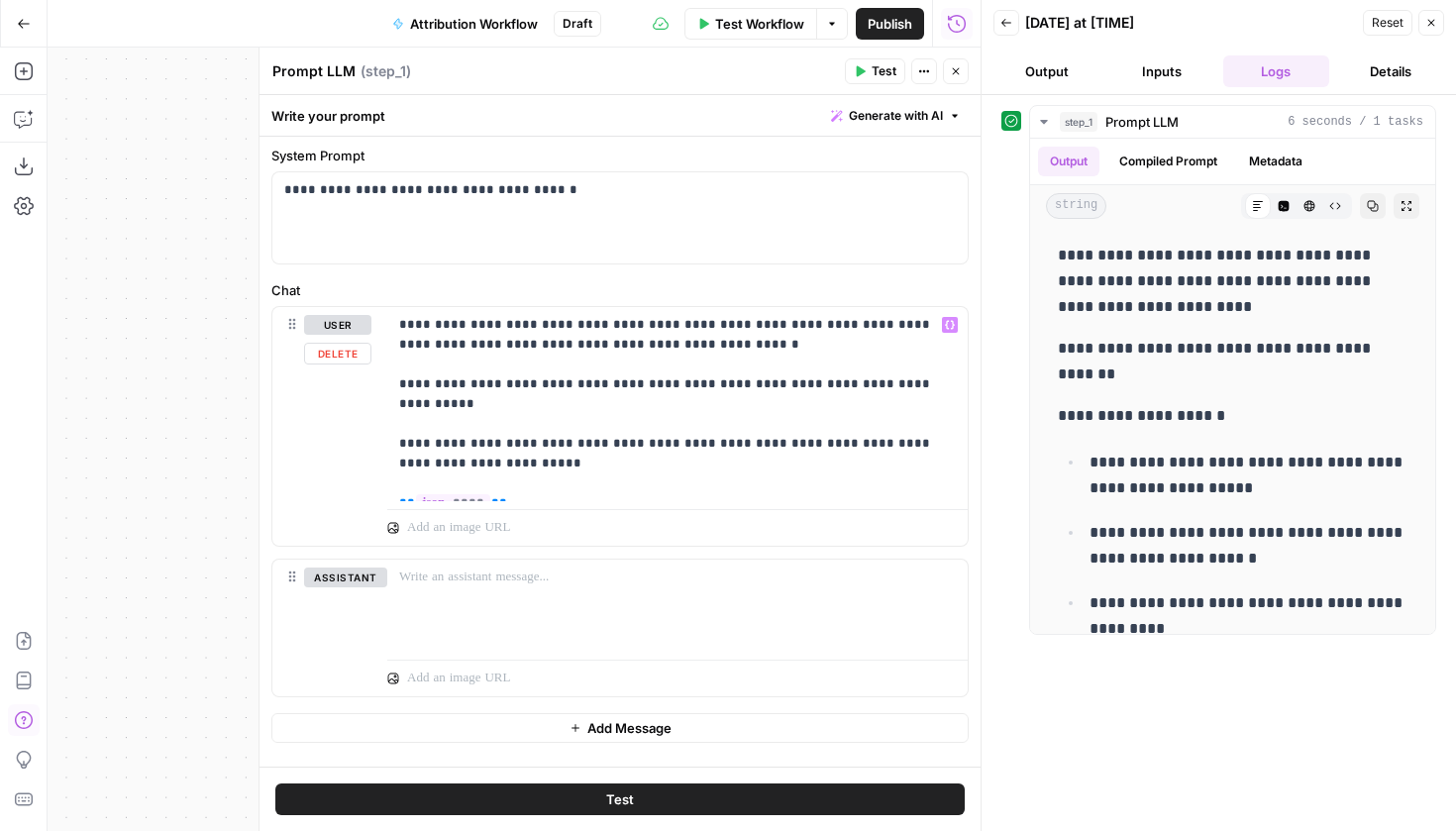 scroll, scrollTop: 0, scrollLeft: 0, axis: both 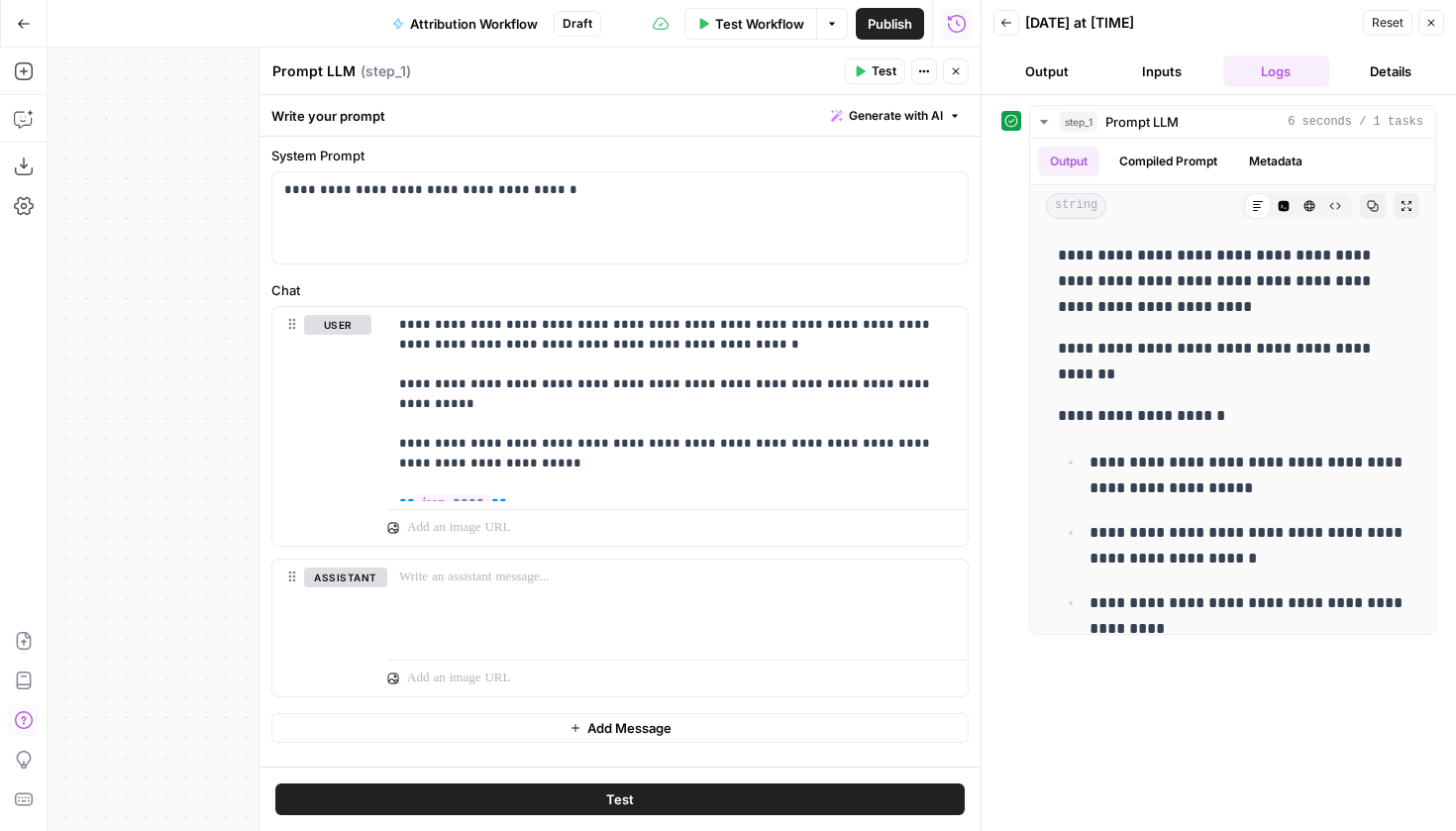 click on "**********" at bounding box center [514, 439] 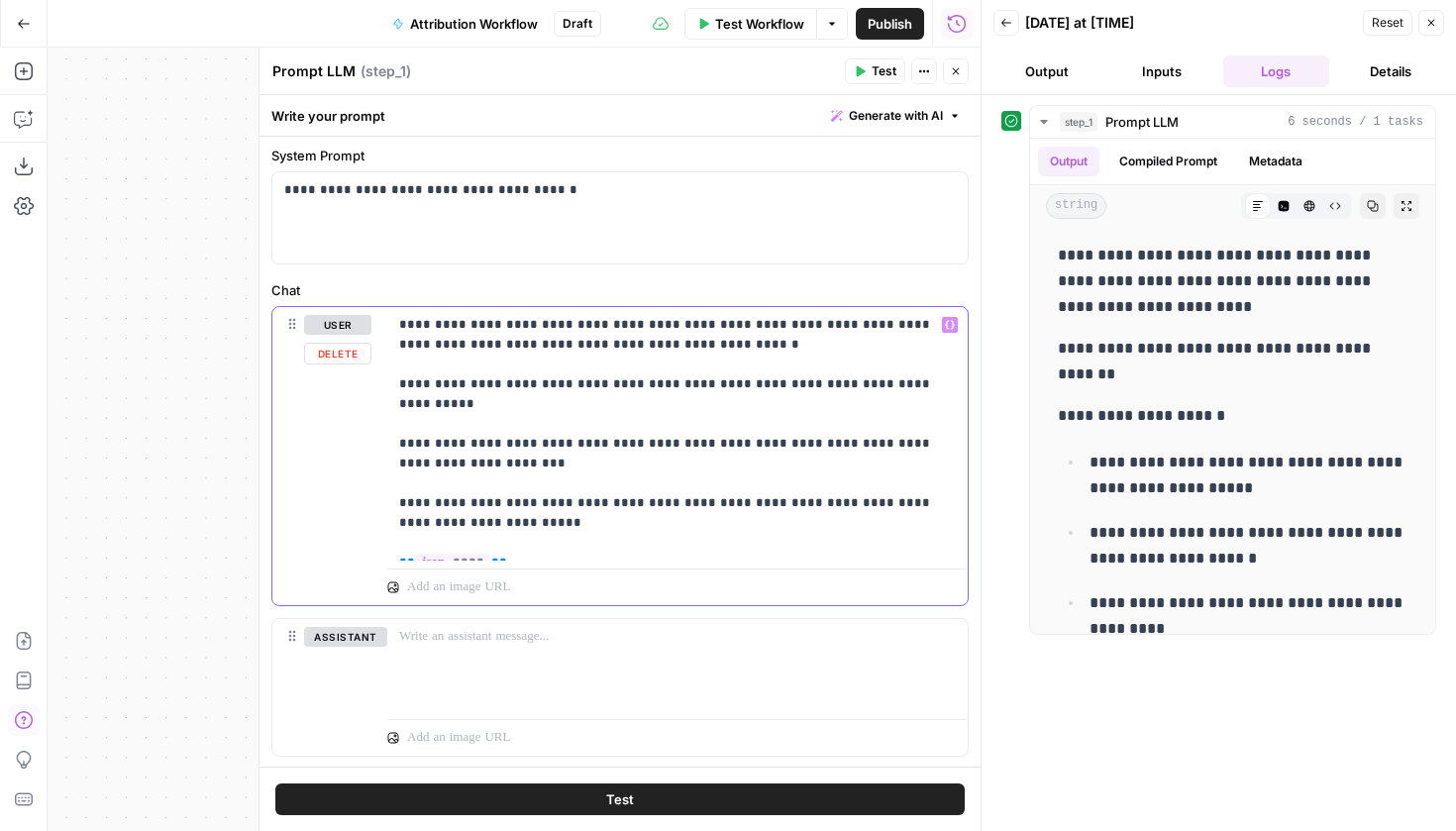 click on "**********" at bounding box center (677, 434) 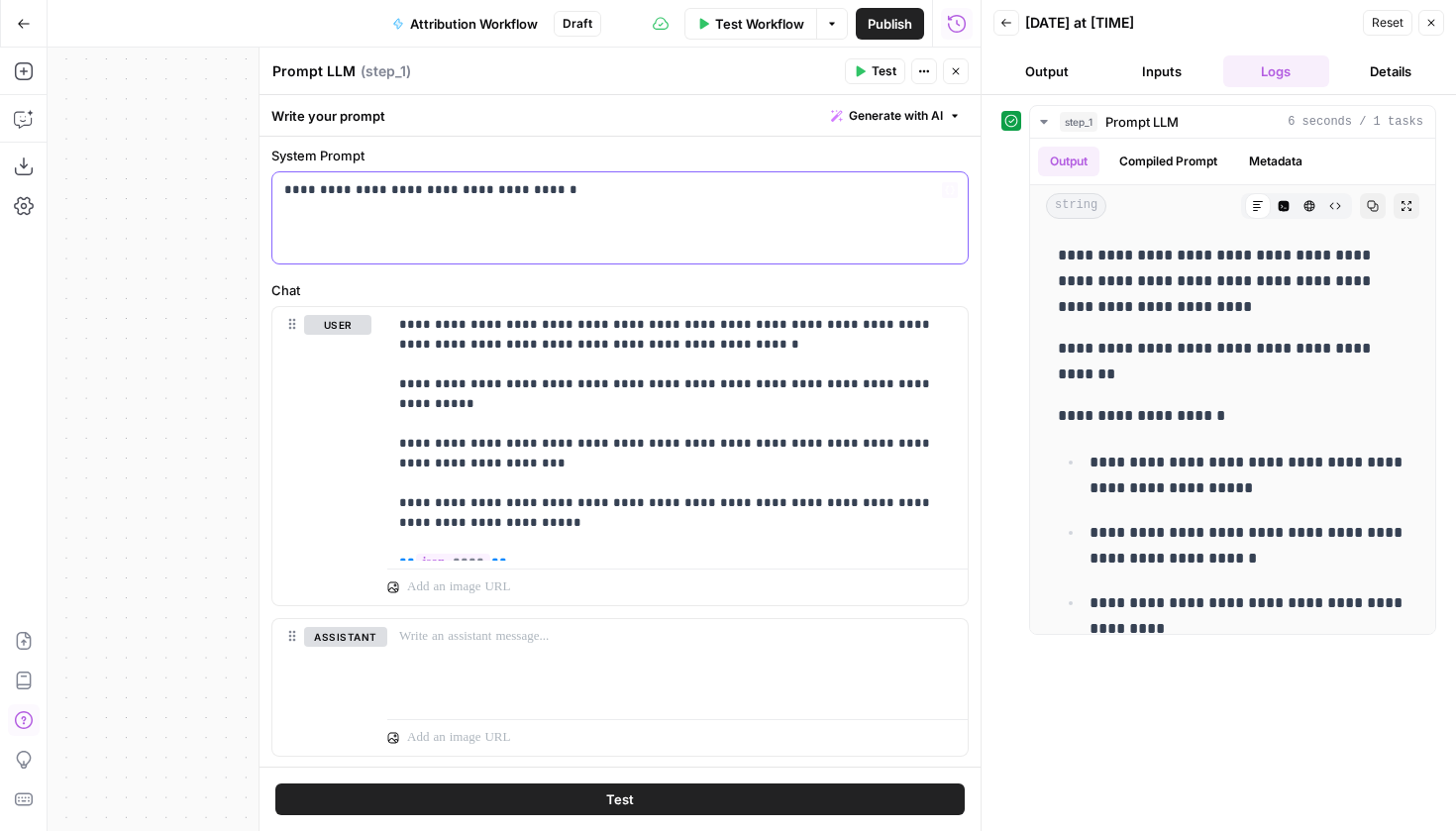 click on "**********" at bounding box center [620, 190] 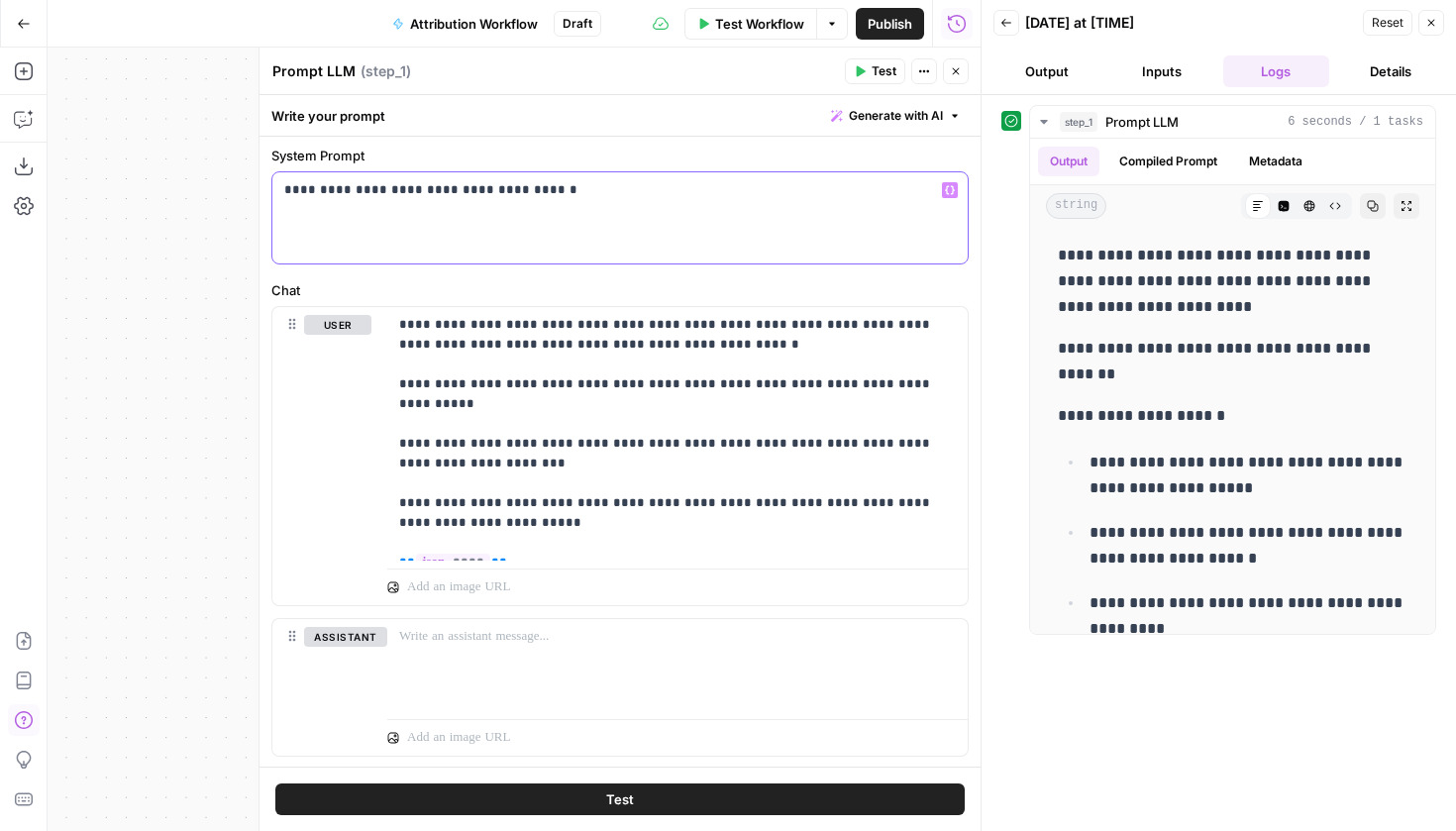 type 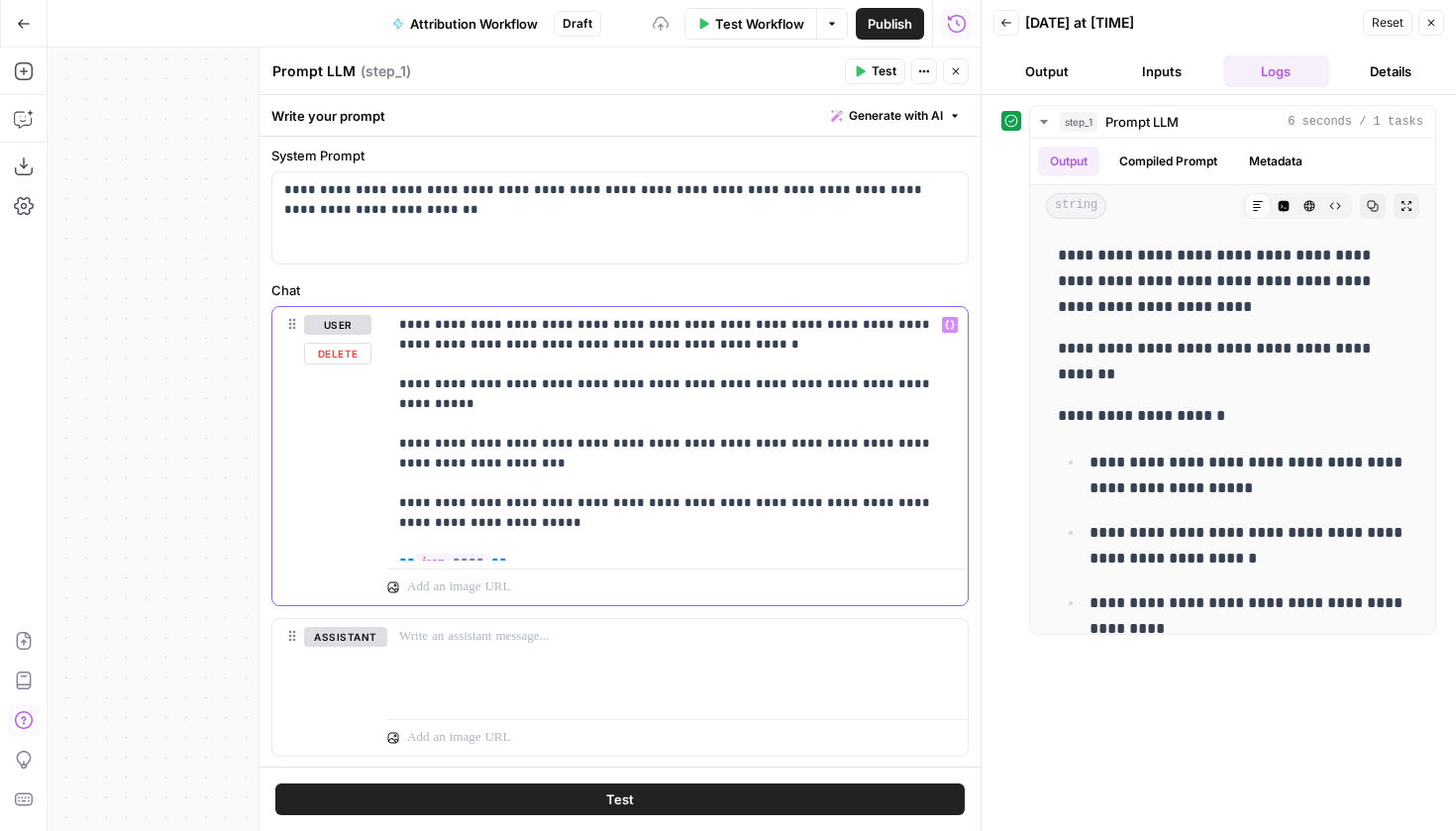 click on "**********" at bounding box center (677, 434) 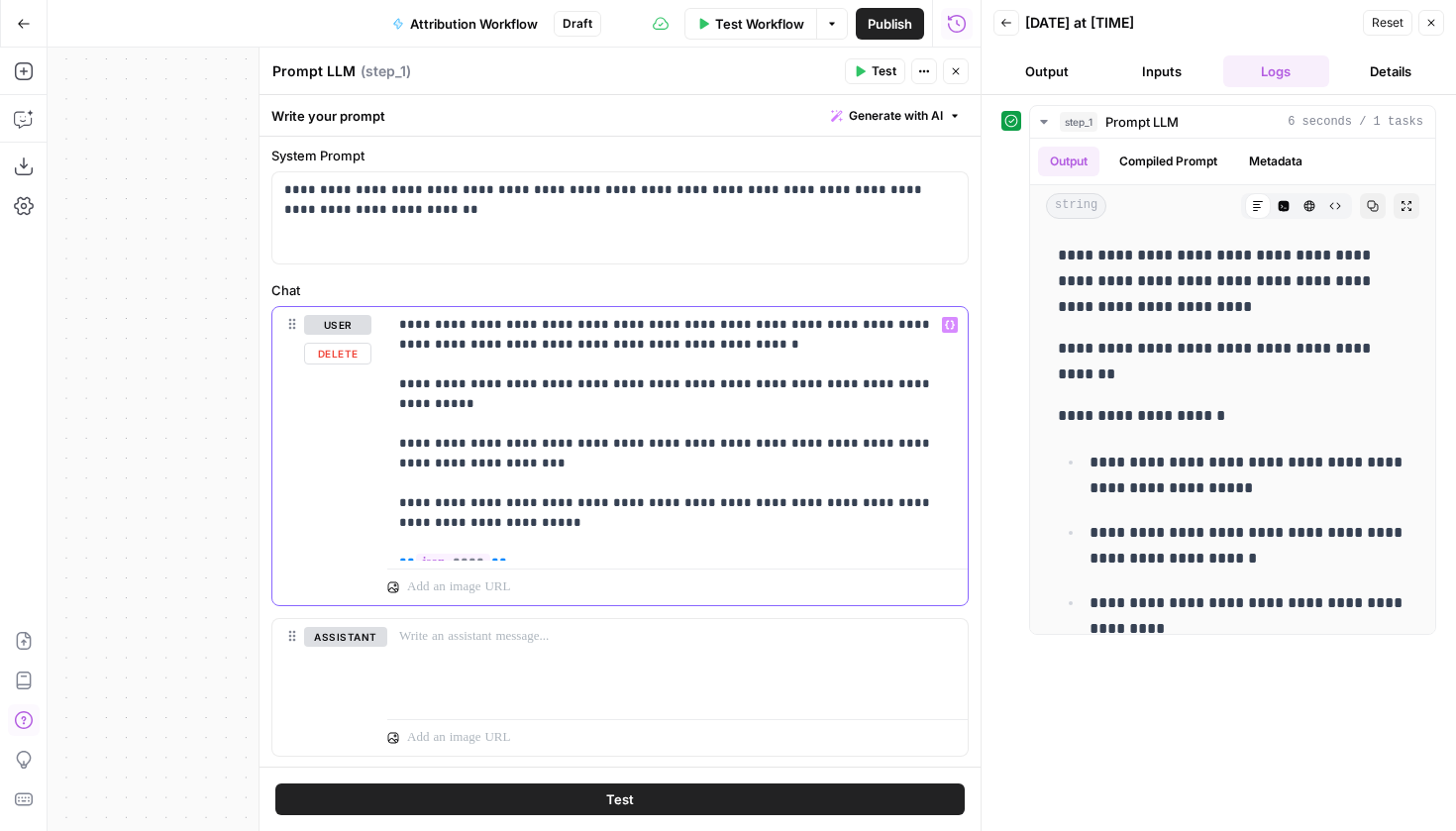 click on "**********" at bounding box center (677, 434) 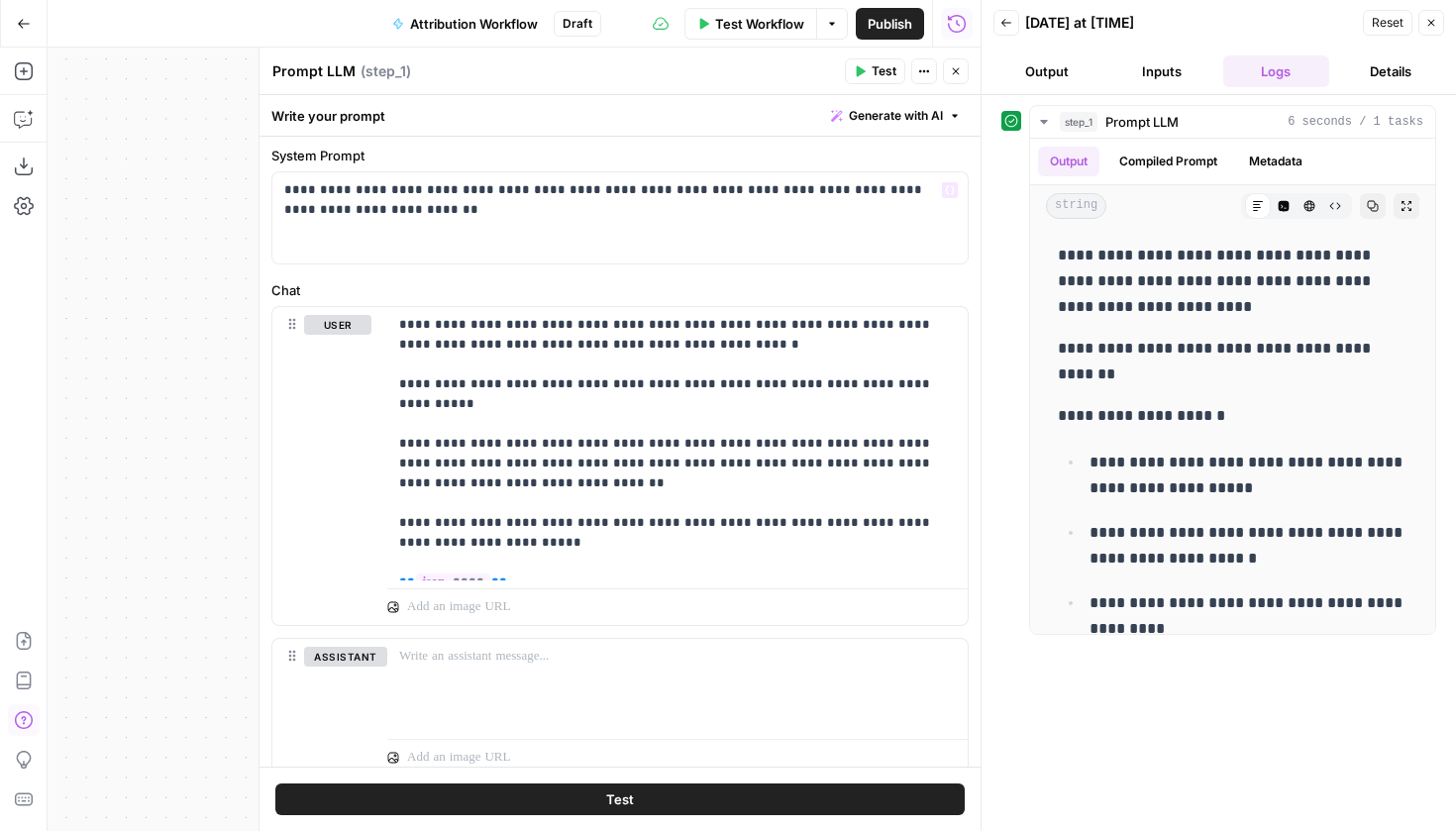 click on "Test" at bounding box center (884, 71) 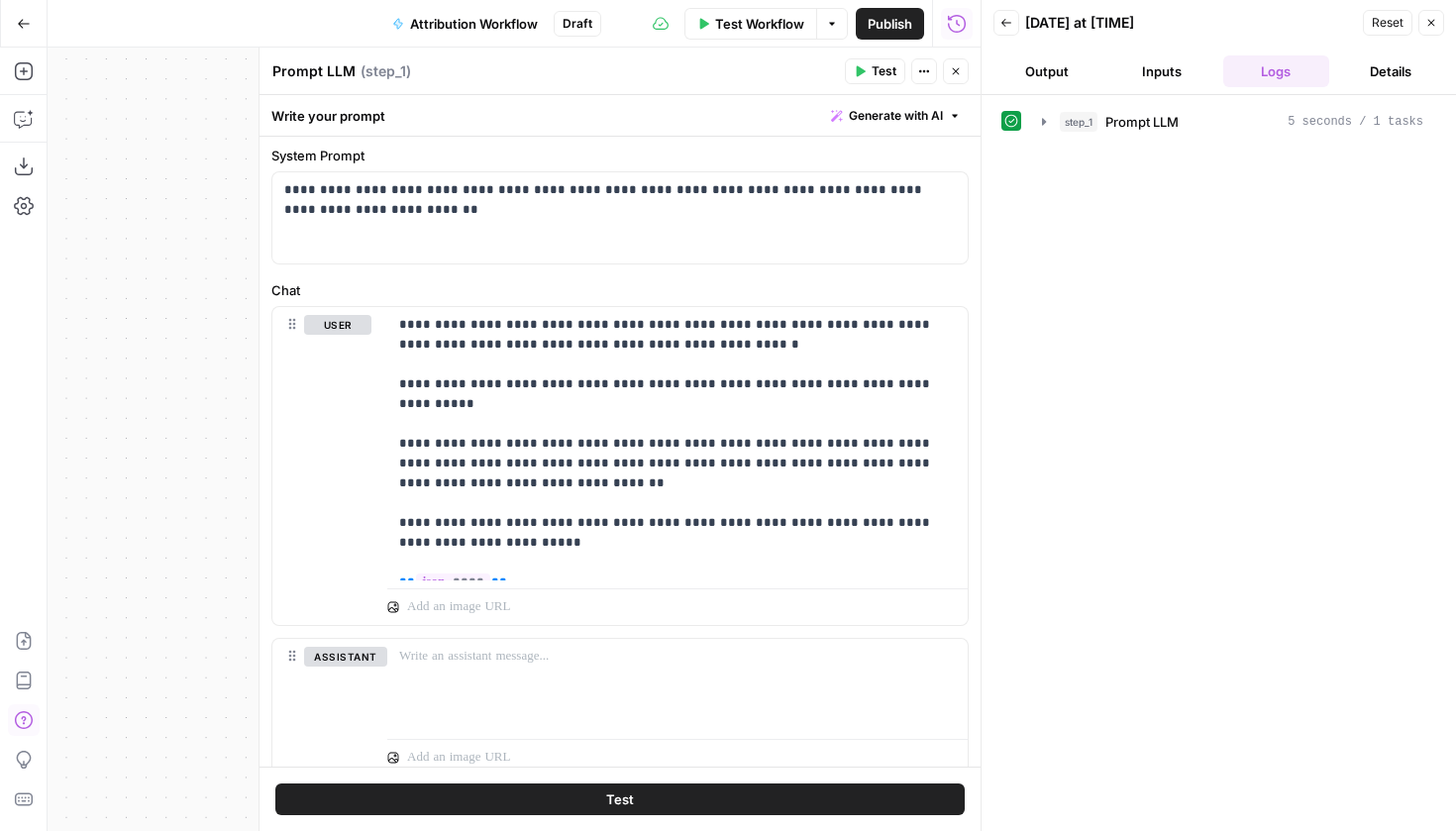scroll, scrollTop: 0, scrollLeft: 0, axis: both 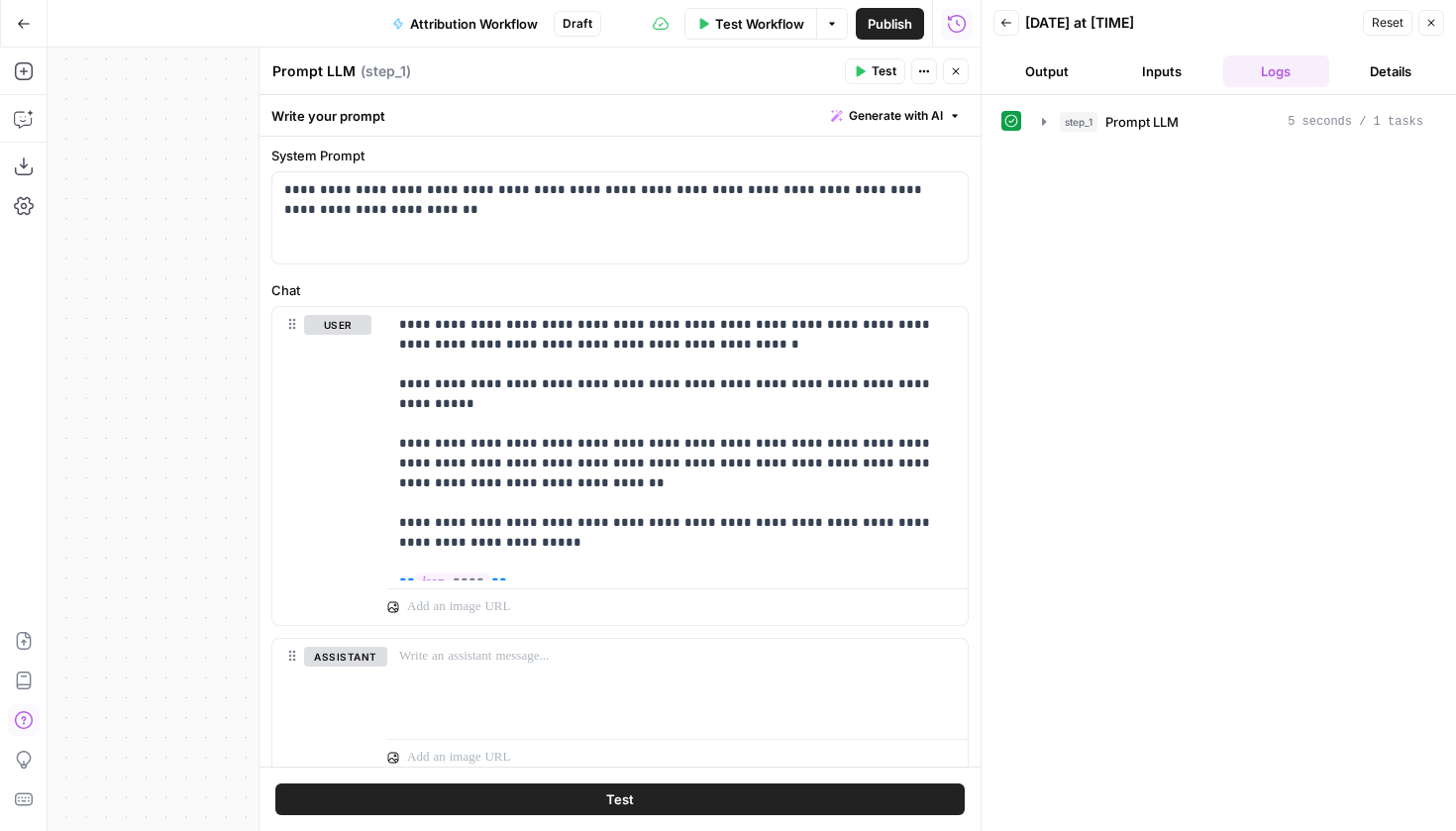 click on "Output" at bounding box center (1047, 71) 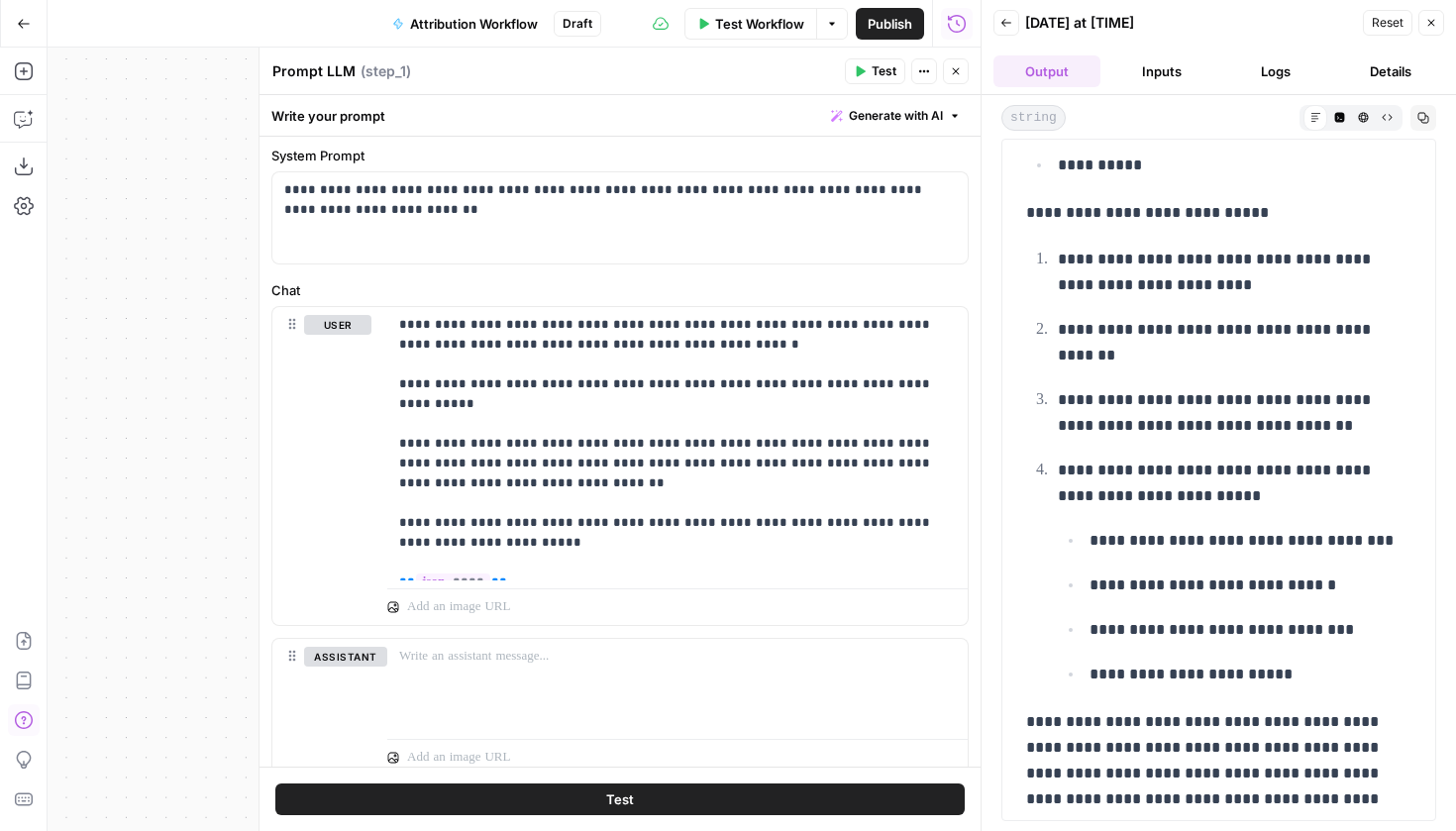 scroll, scrollTop: 324, scrollLeft: 0, axis: vertical 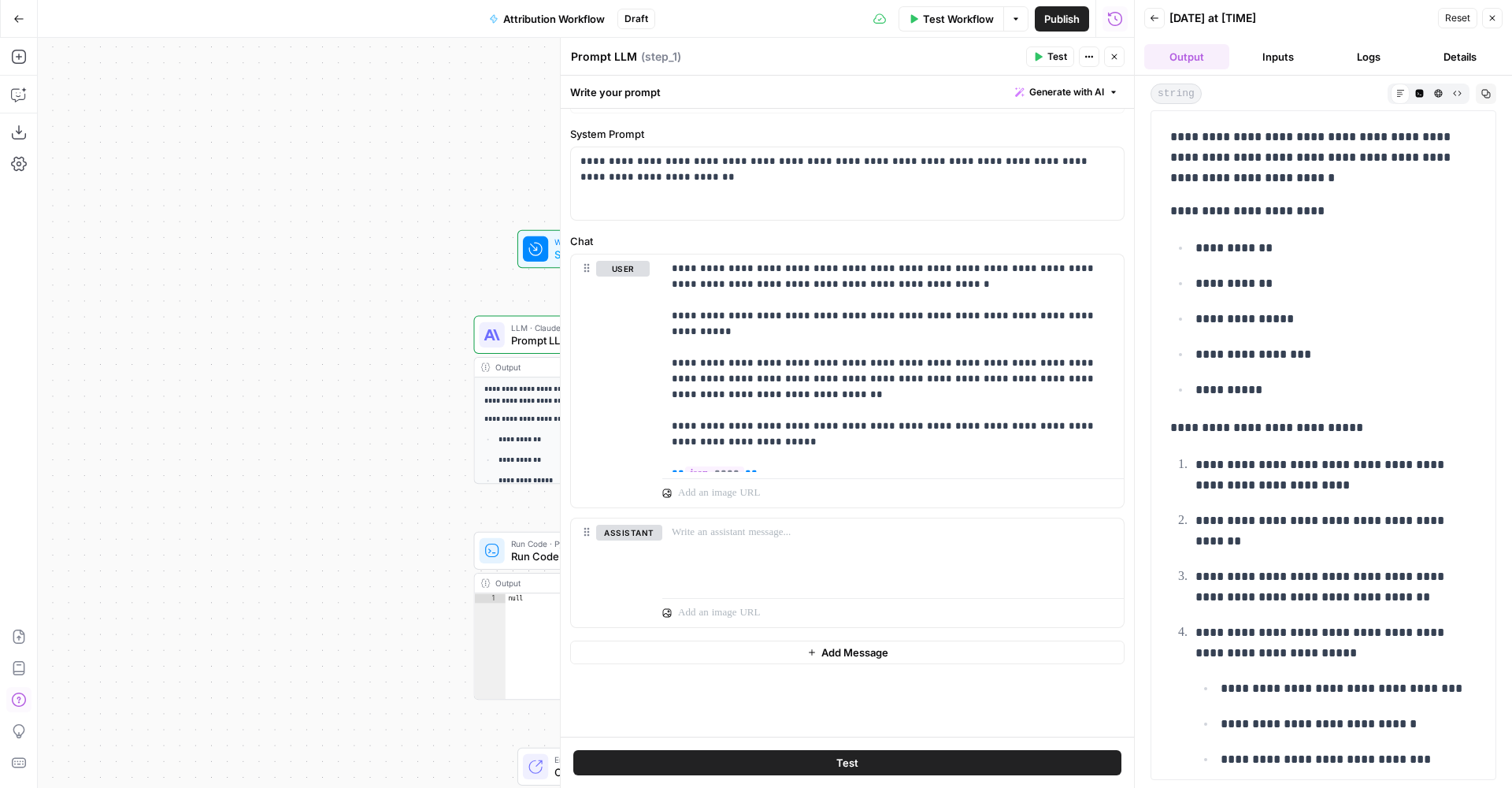 click on "**********" at bounding box center (586, 413) 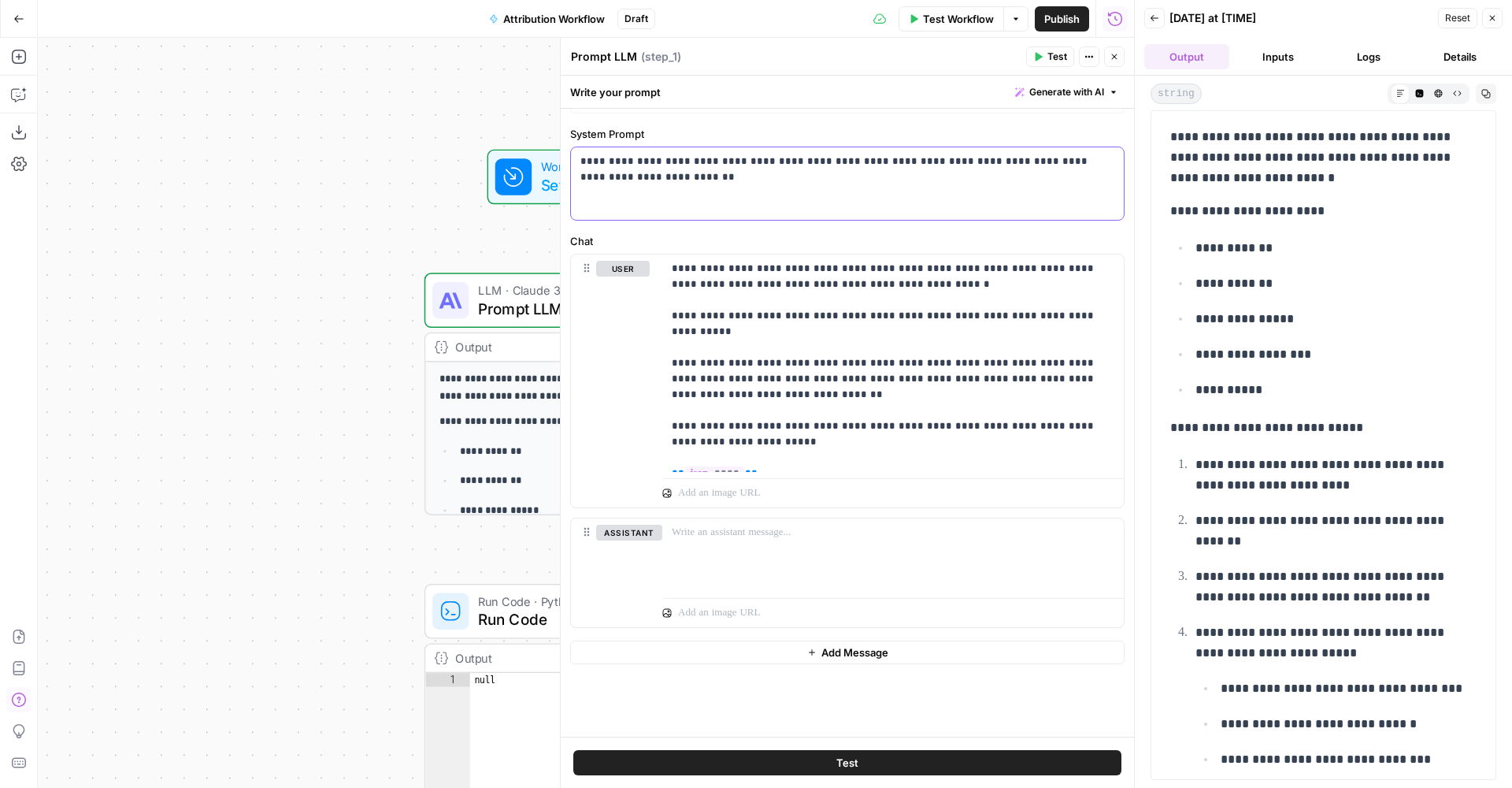 click on "**********" at bounding box center (847, 184) 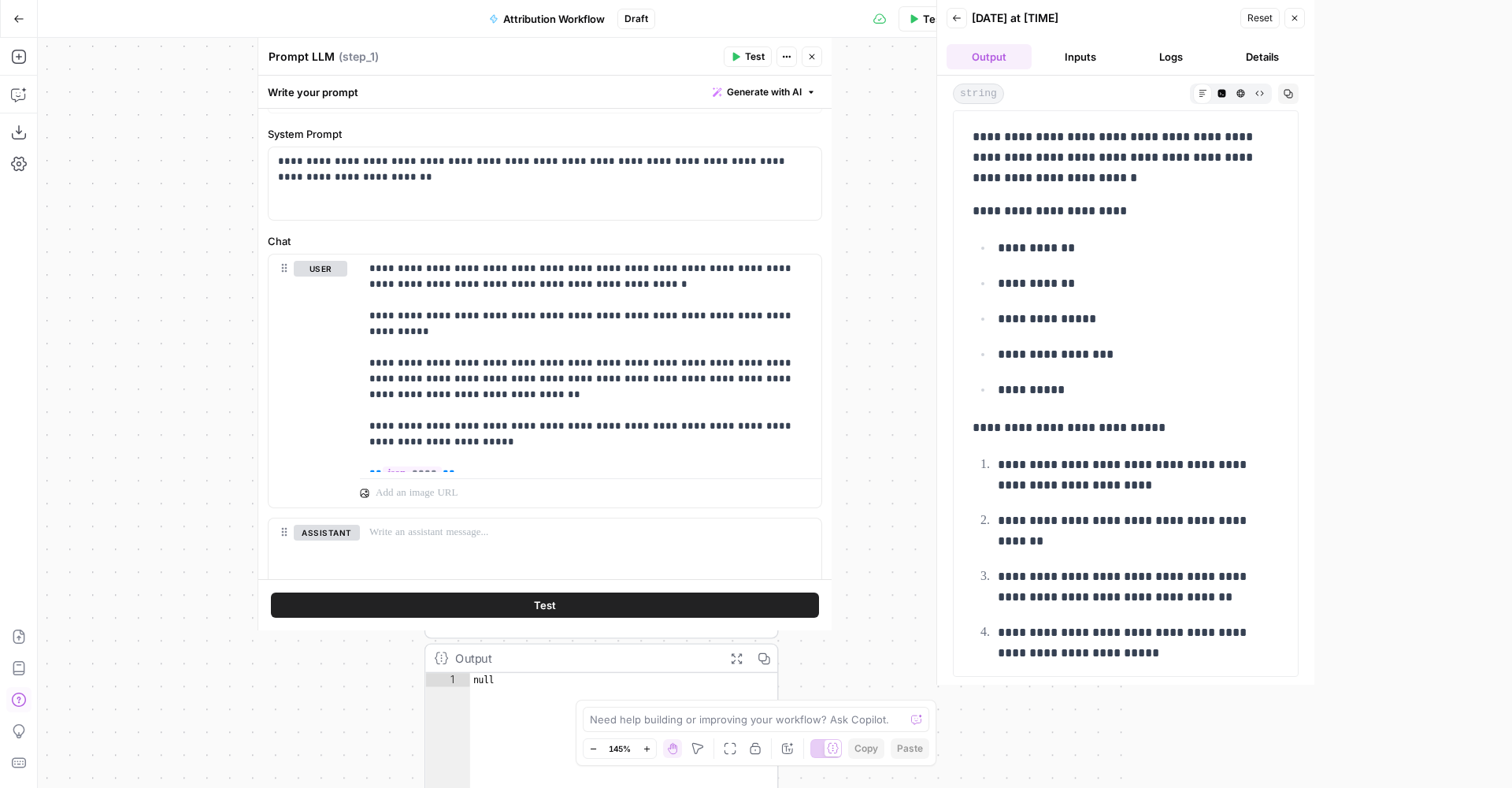 click on "Prompt LLM Prompt LLM  ( step_1 ) Test Actions Close" at bounding box center [545, 57] 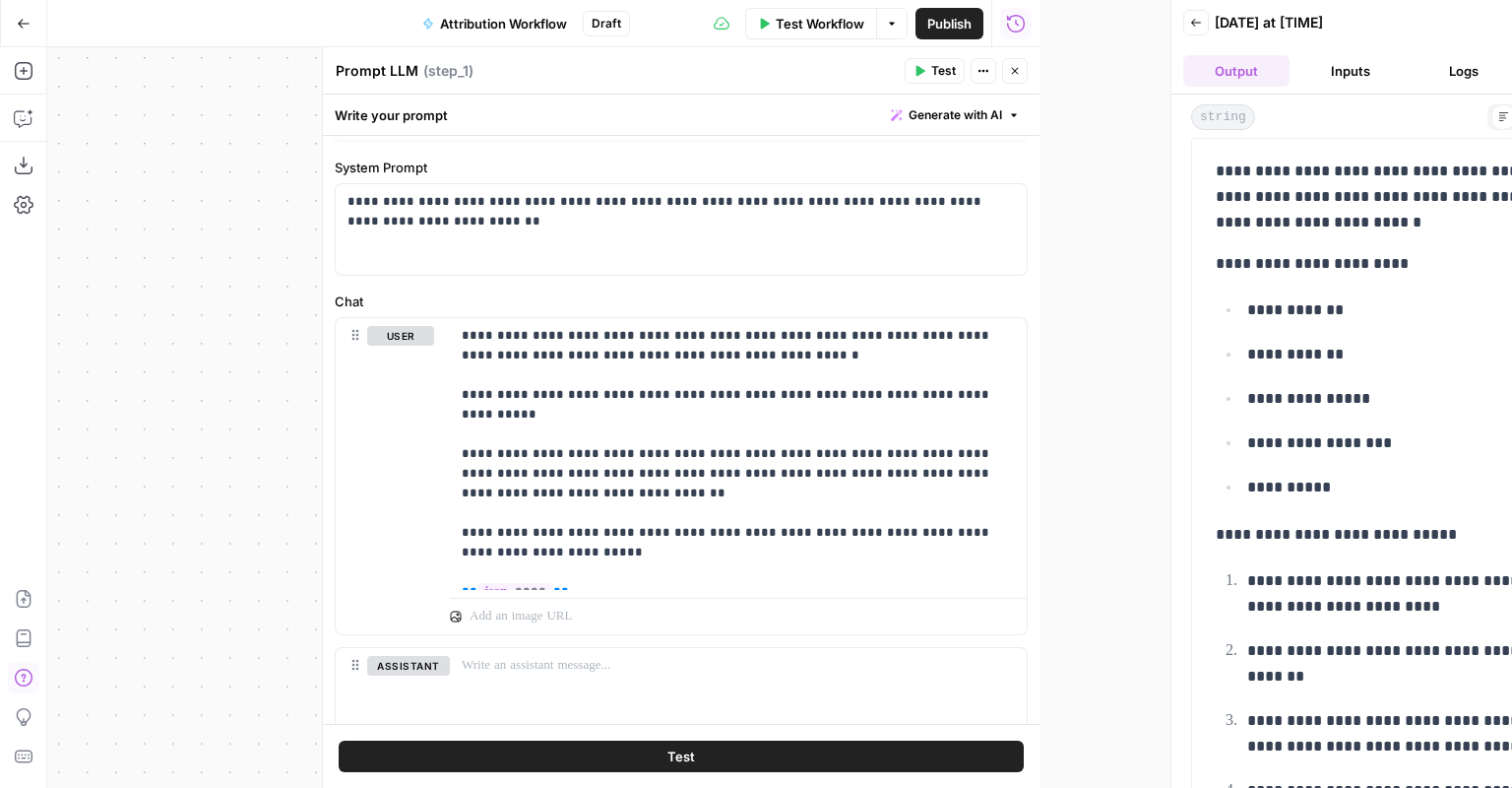 scroll, scrollTop: 0, scrollLeft: 0, axis: both 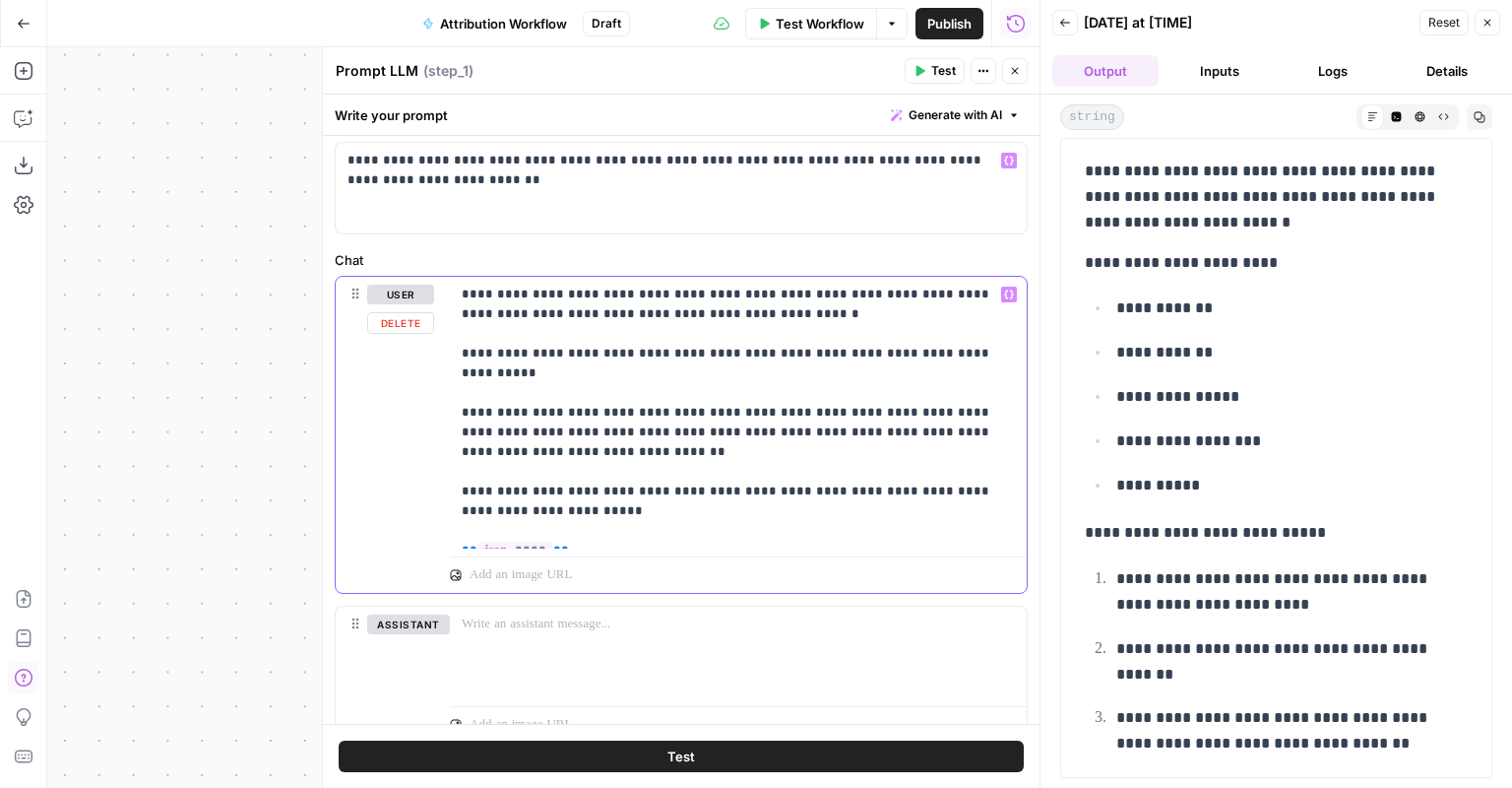 click on "**********" at bounding box center (738, 413) 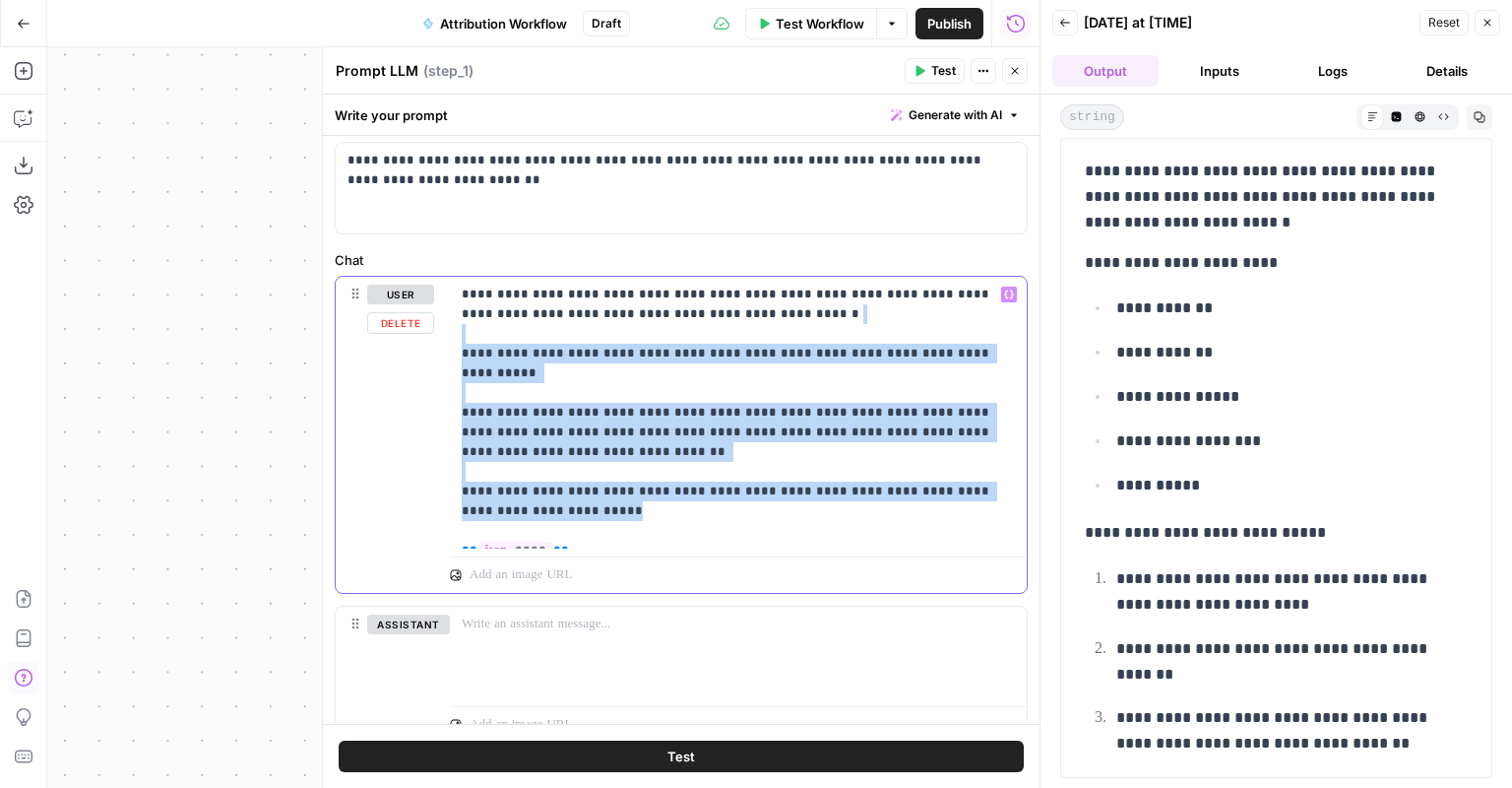 drag, startPoint x: 599, startPoint y: 492, endPoint x: 492, endPoint y: 322, distance: 200.87061 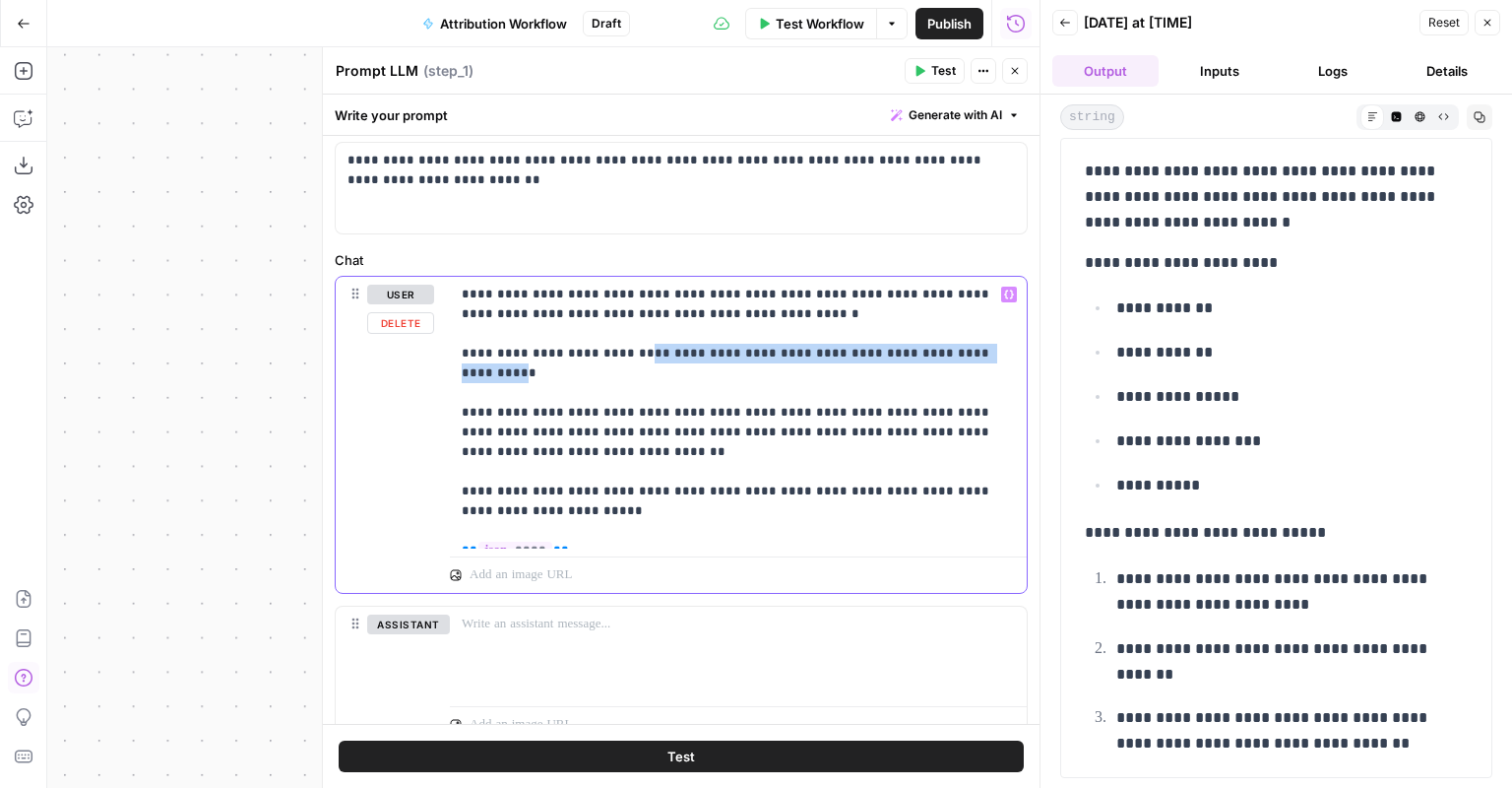 drag, startPoint x: 626, startPoint y: 357, endPoint x: 981, endPoint y: 355, distance: 355.00563 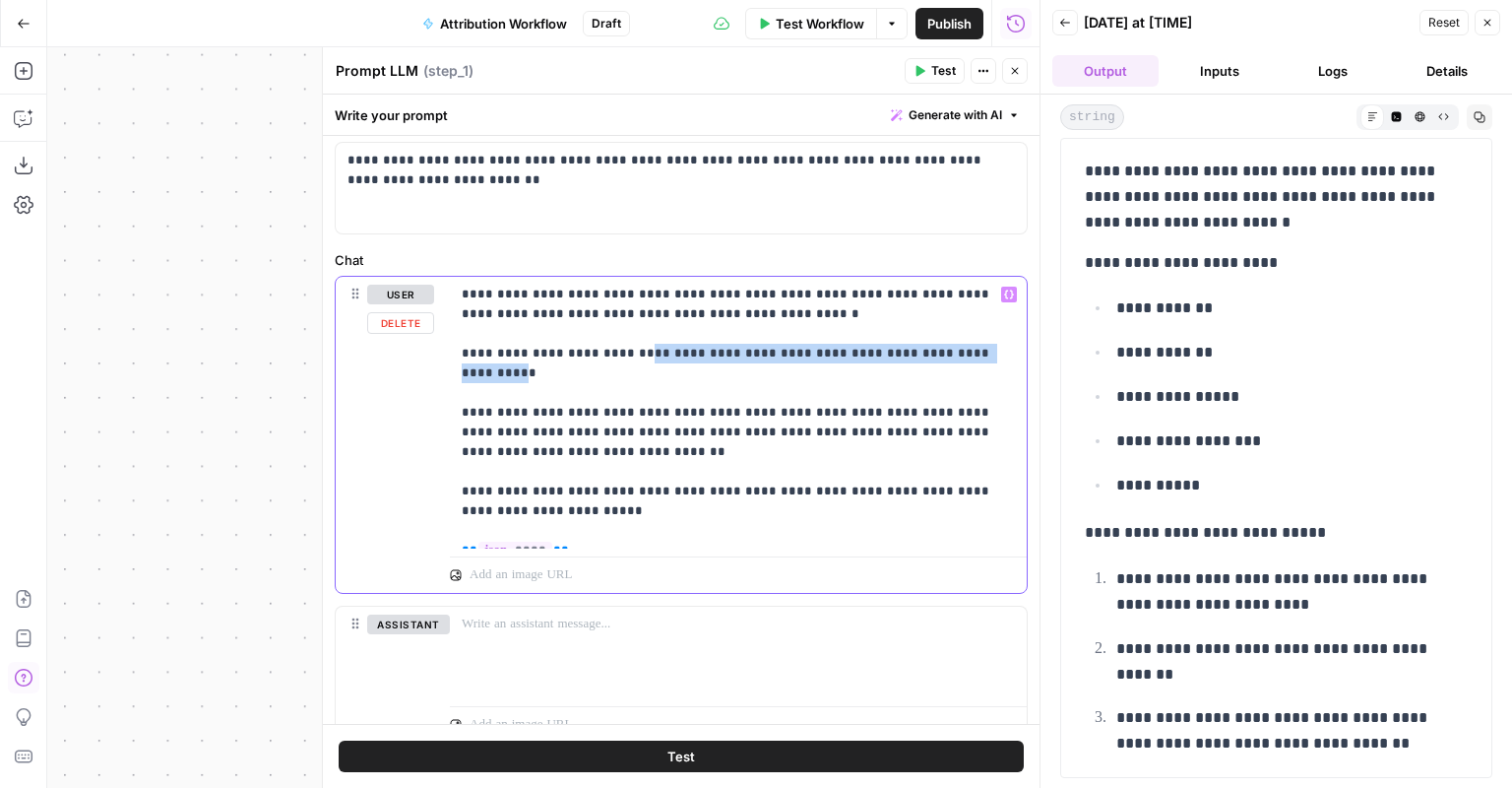 click on "**********" at bounding box center (738, 413) 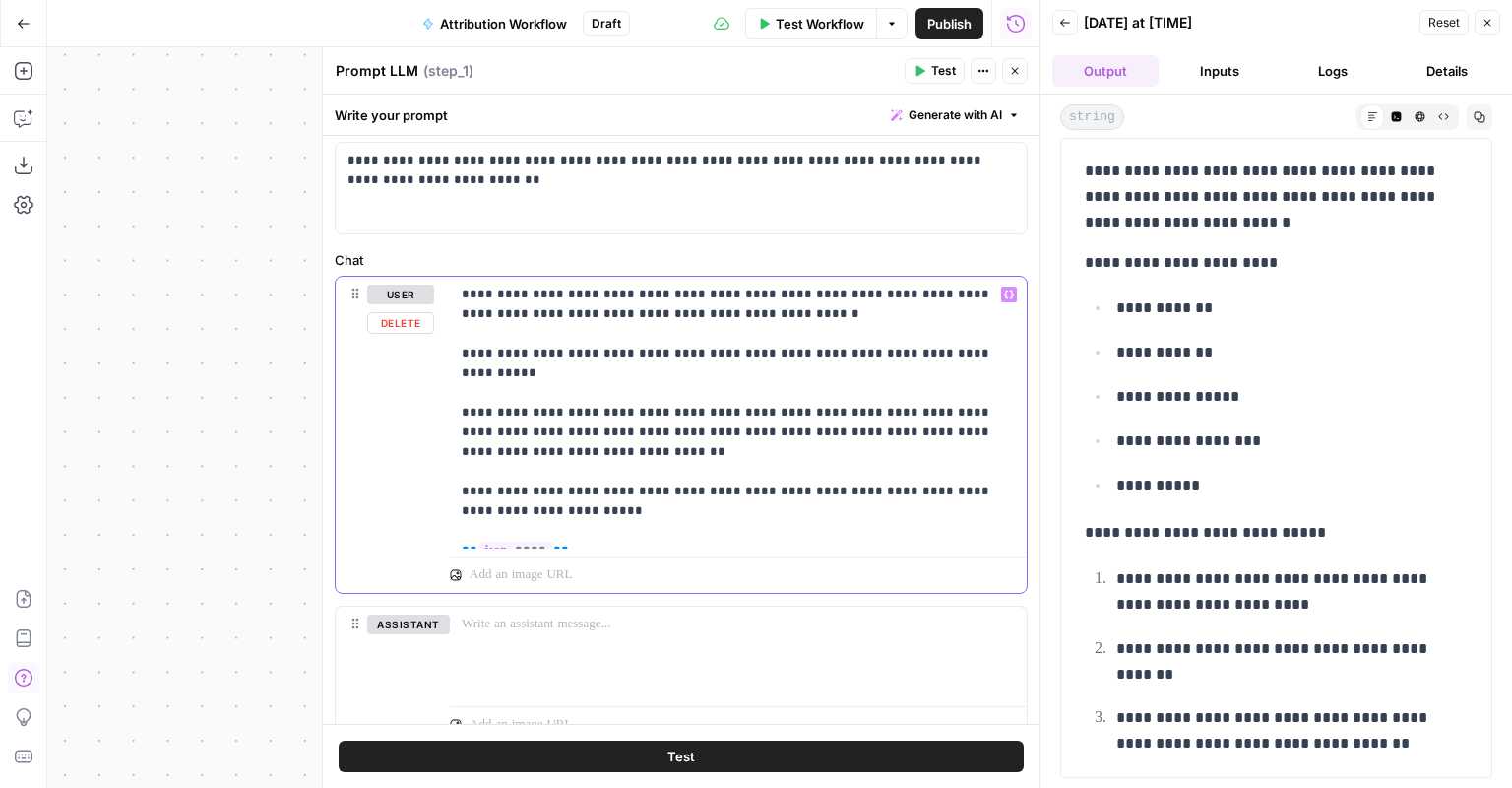 click on "**********" at bounding box center [738, 413] 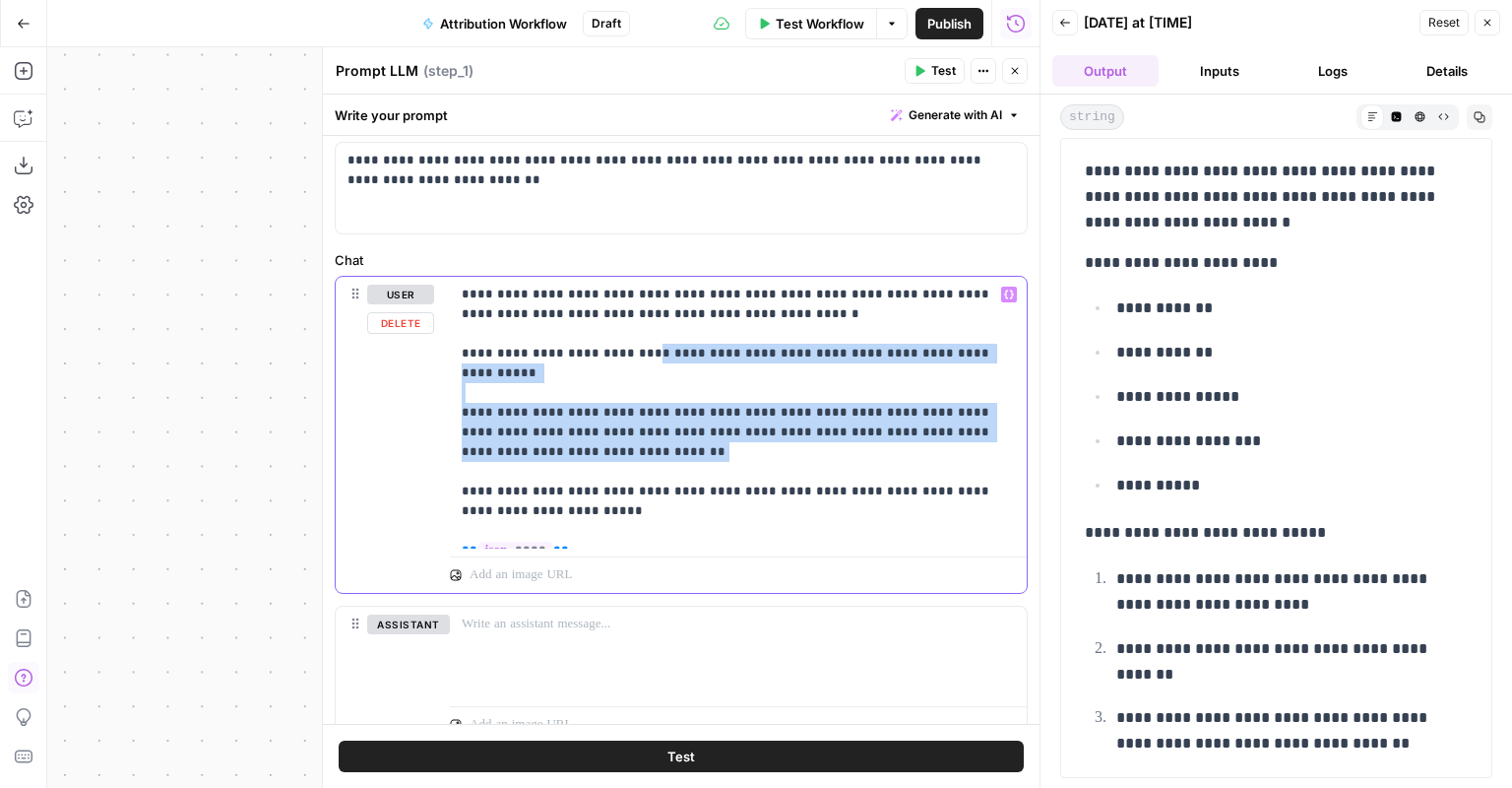 drag, startPoint x: 689, startPoint y: 421, endPoint x: 633, endPoint y: 359, distance: 83.54639 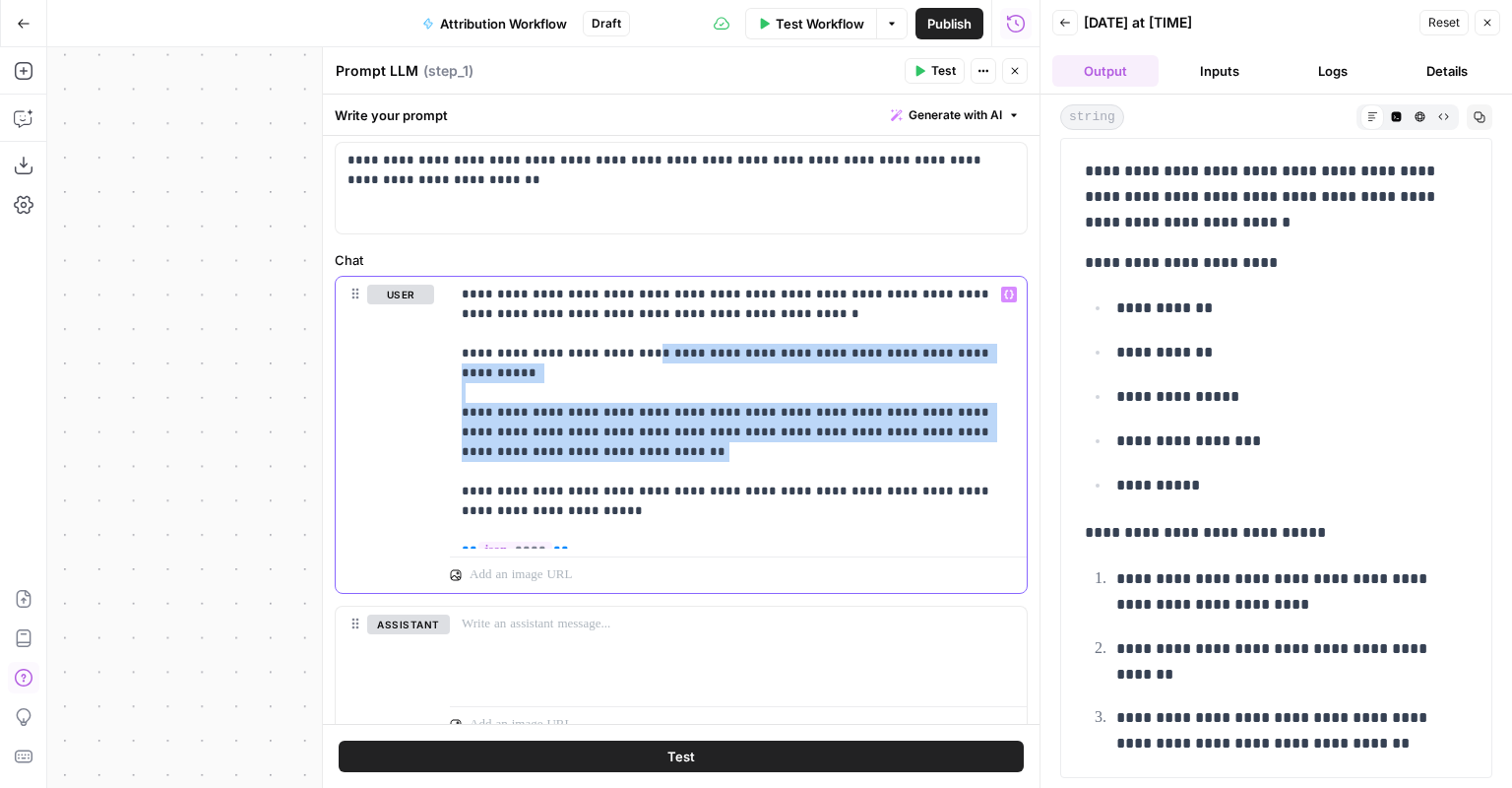 scroll, scrollTop: 0, scrollLeft: 0, axis: both 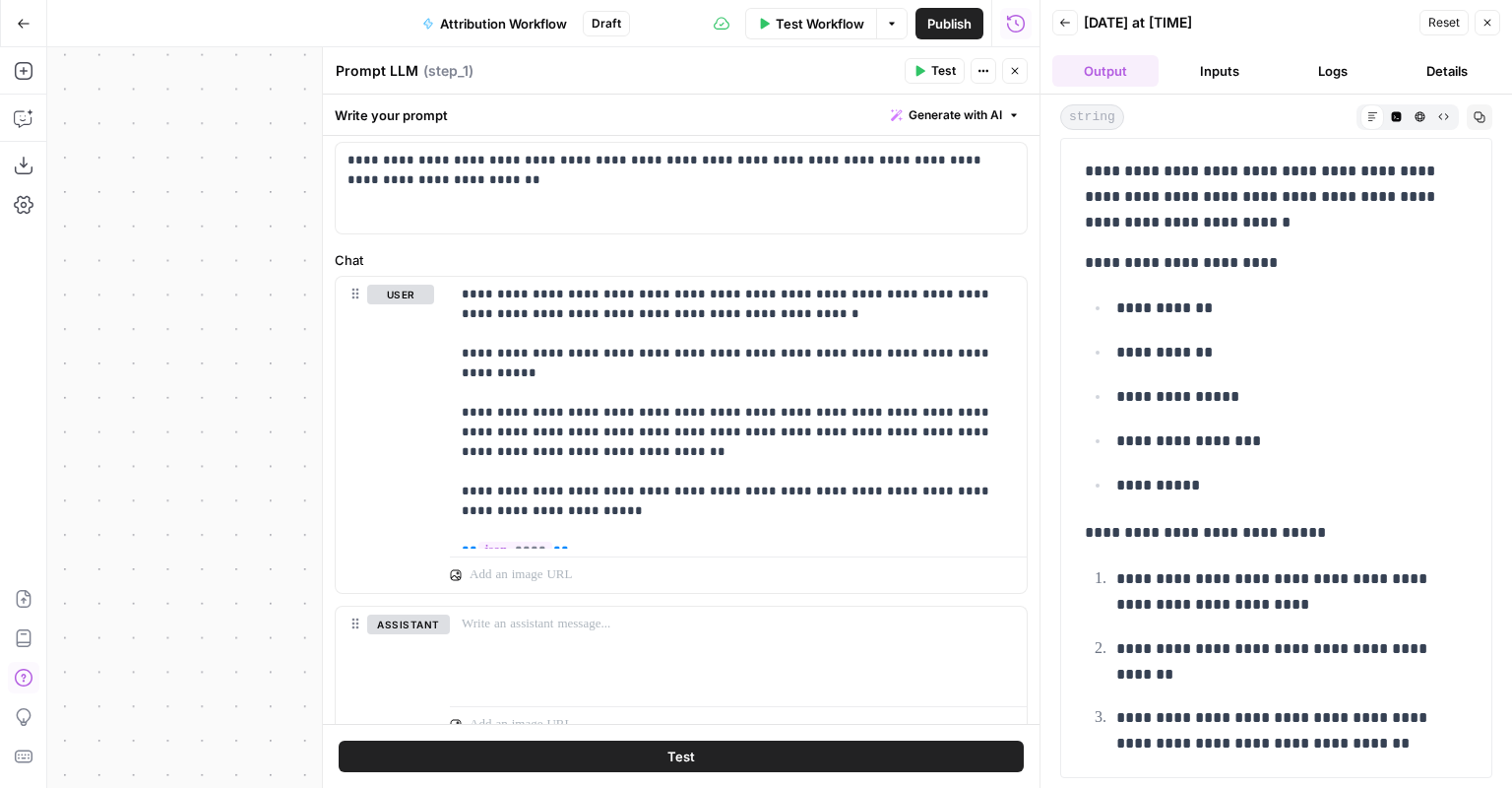 click on "Chat" at bounding box center (681, 260) 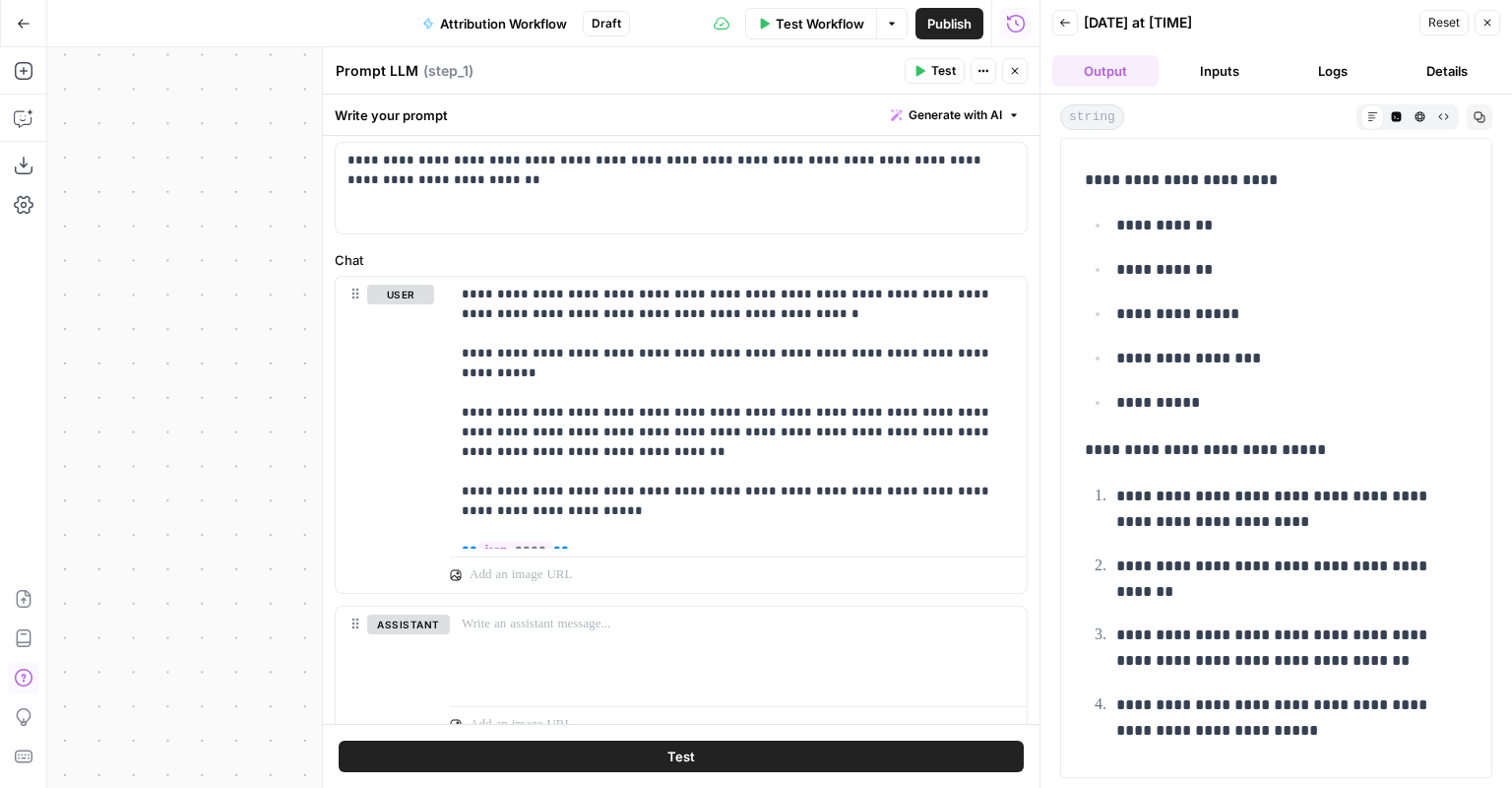 scroll, scrollTop: 98, scrollLeft: 0, axis: vertical 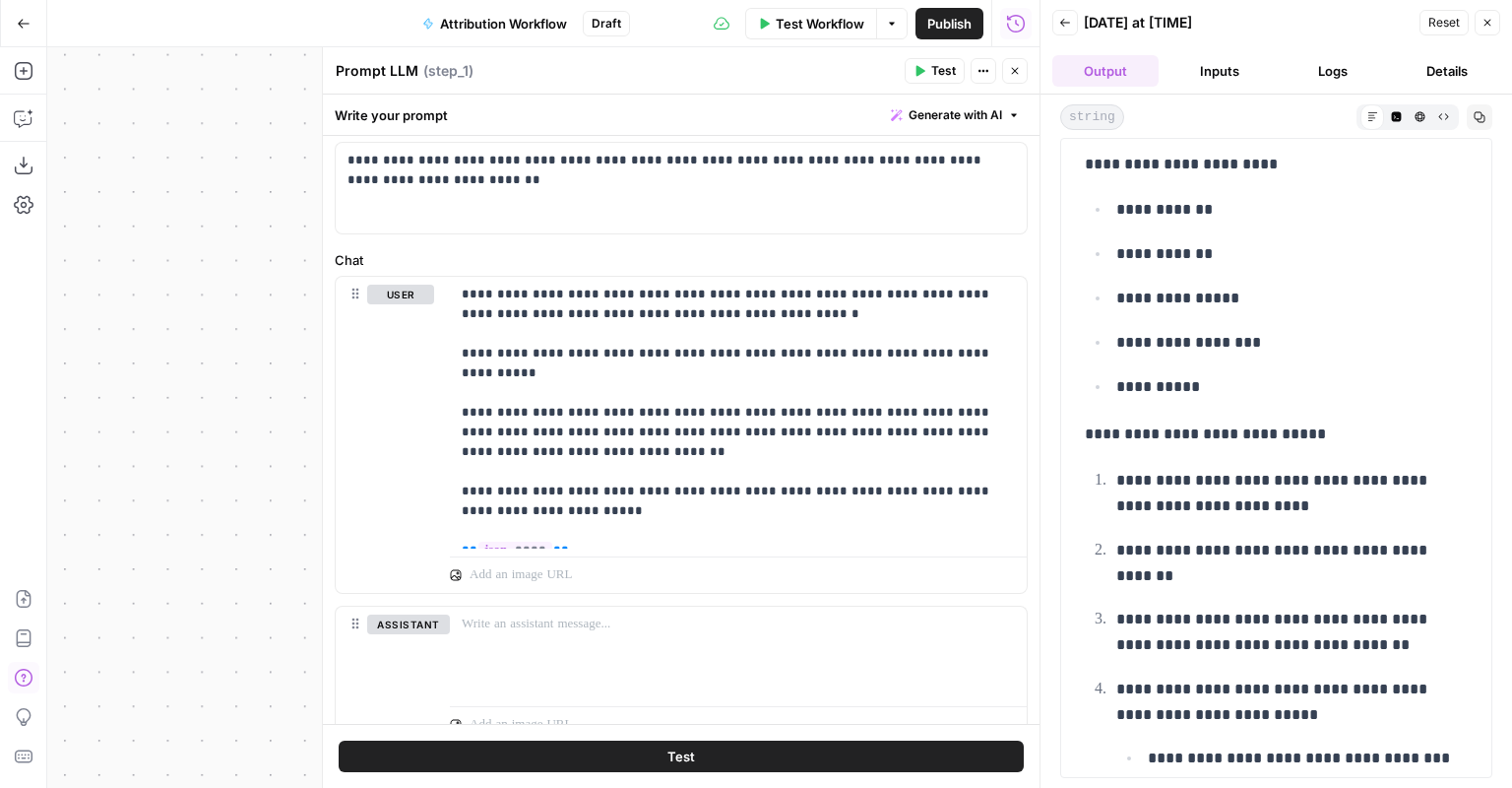 click on "**********" at bounding box center (1292, 494) 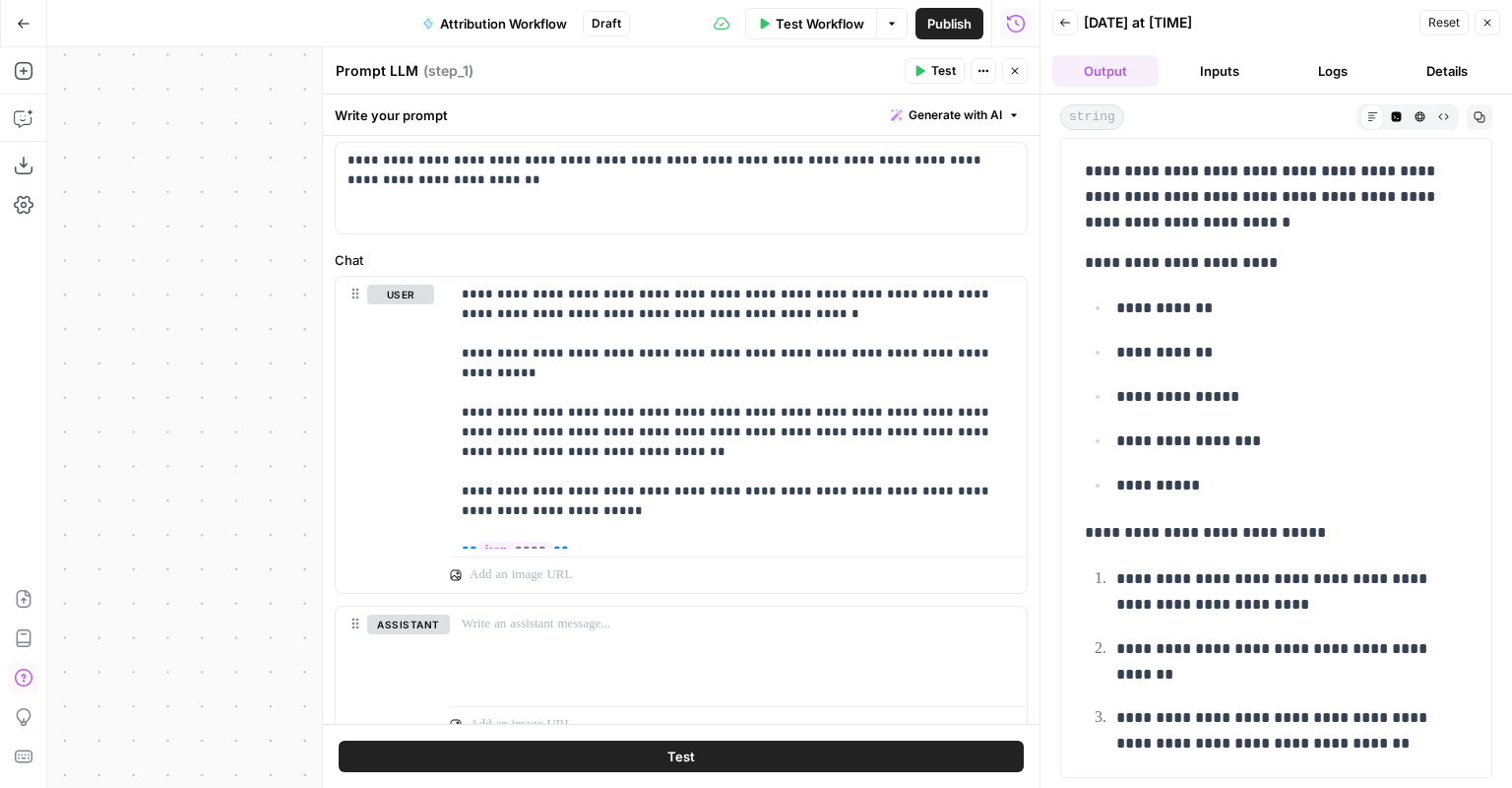 scroll, scrollTop: 0, scrollLeft: 0, axis: both 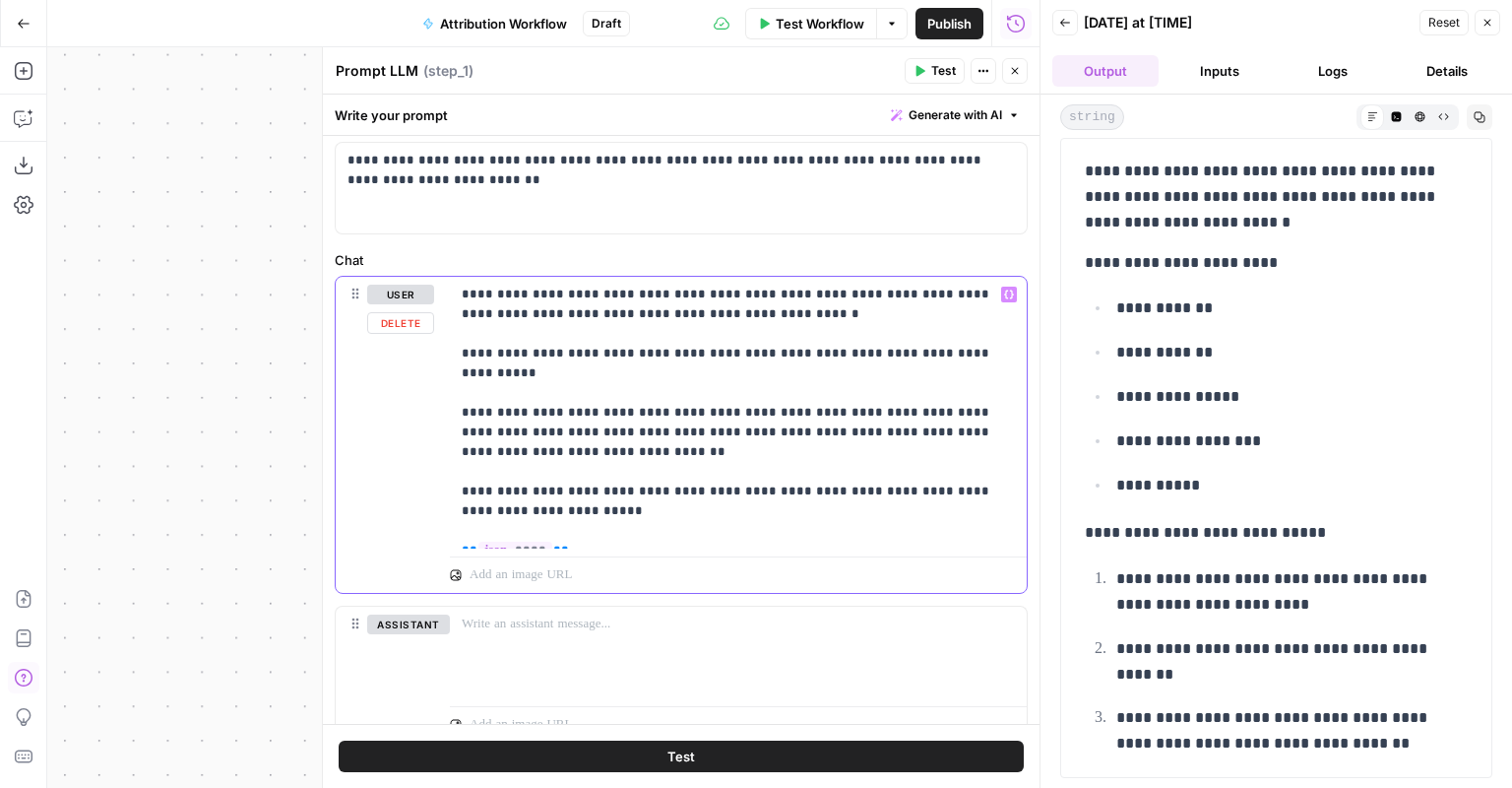 click on "**********" at bounding box center [738, 413] 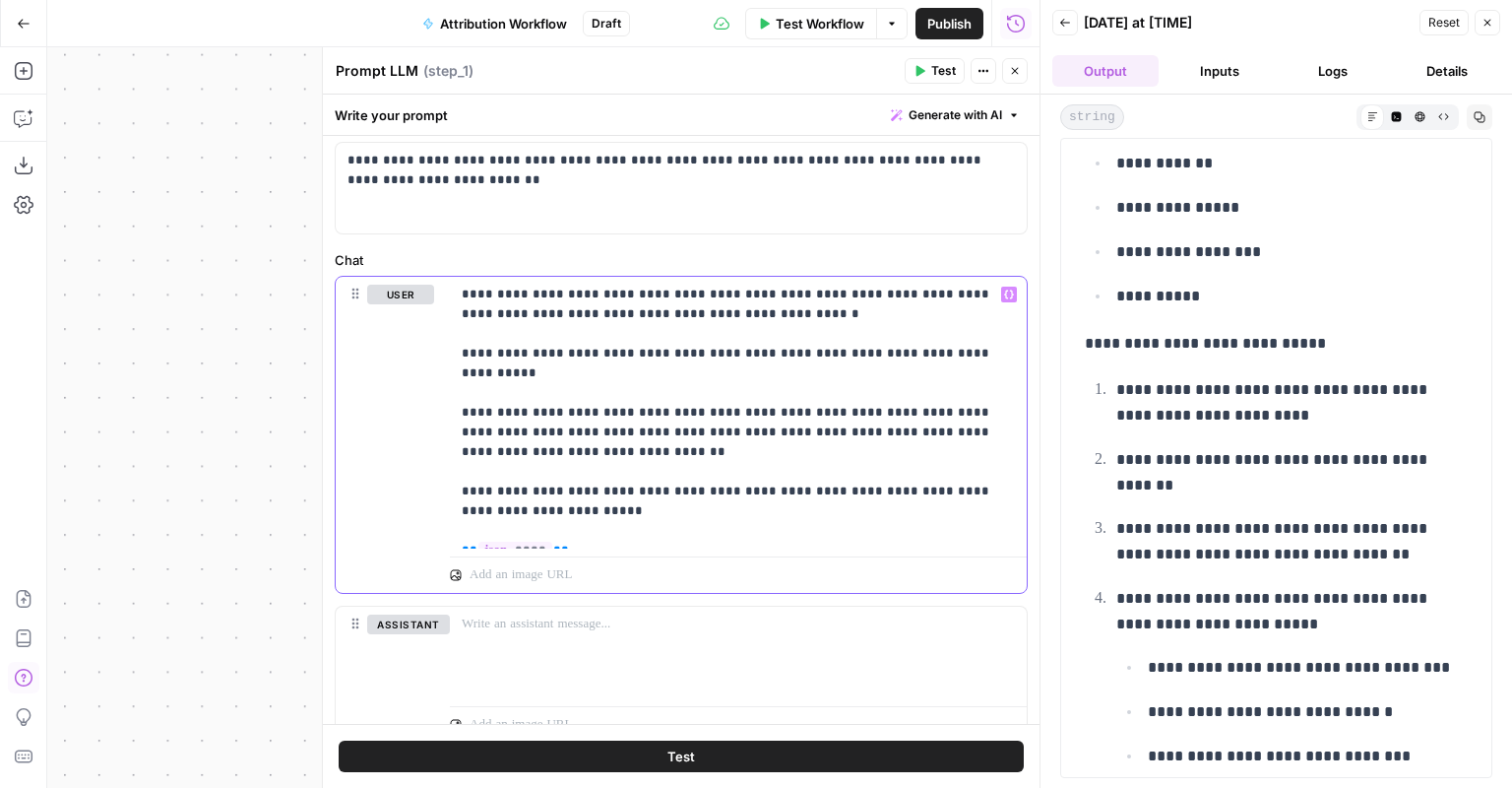 scroll, scrollTop: 200, scrollLeft: 0, axis: vertical 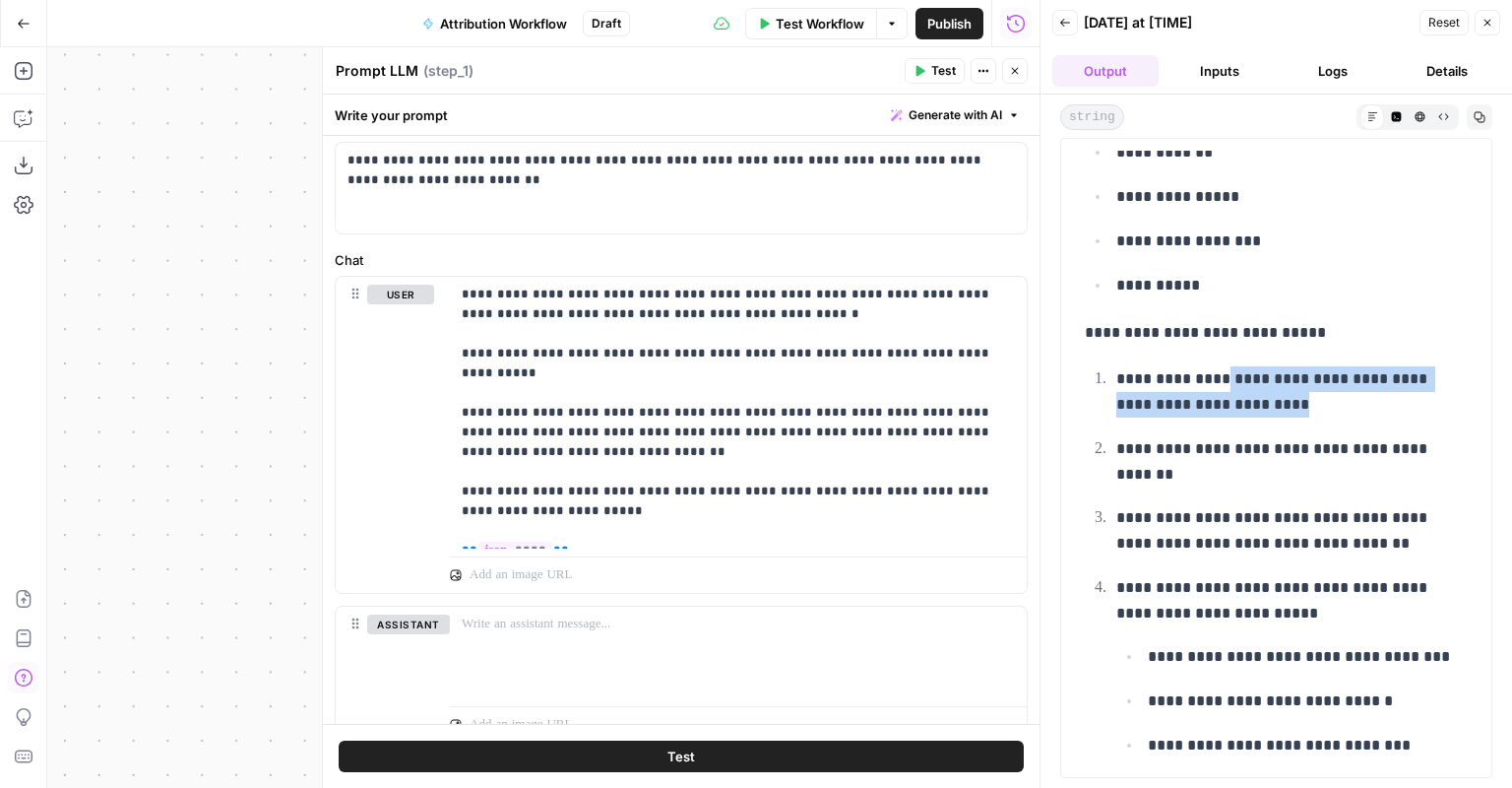 drag, startPoint x: 1223, startPoint y: 374, endPoint x: 1333, endPoint y: 410, distance: 115.74109 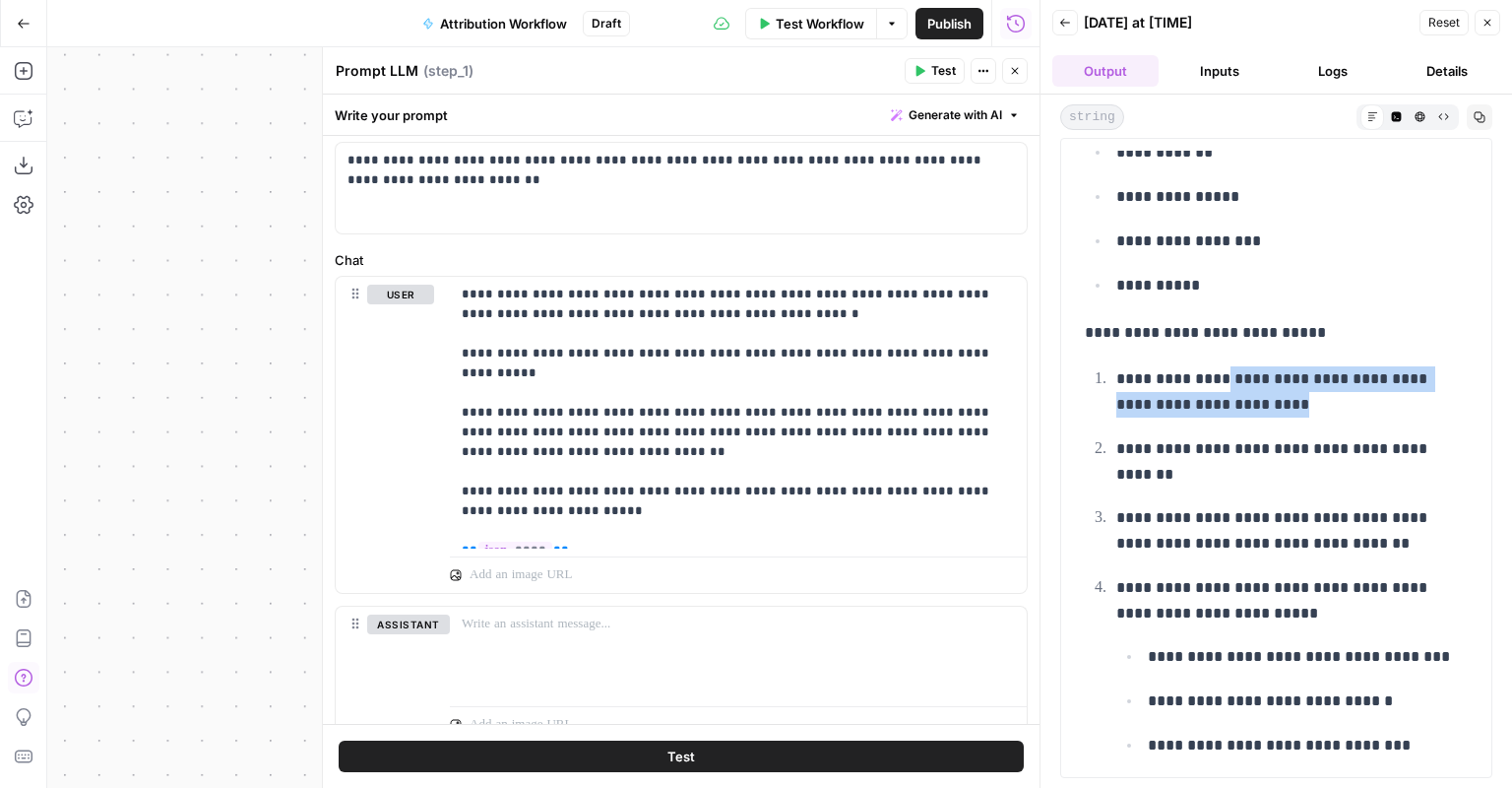 click on "**********" at bounding box center [1292, 393] 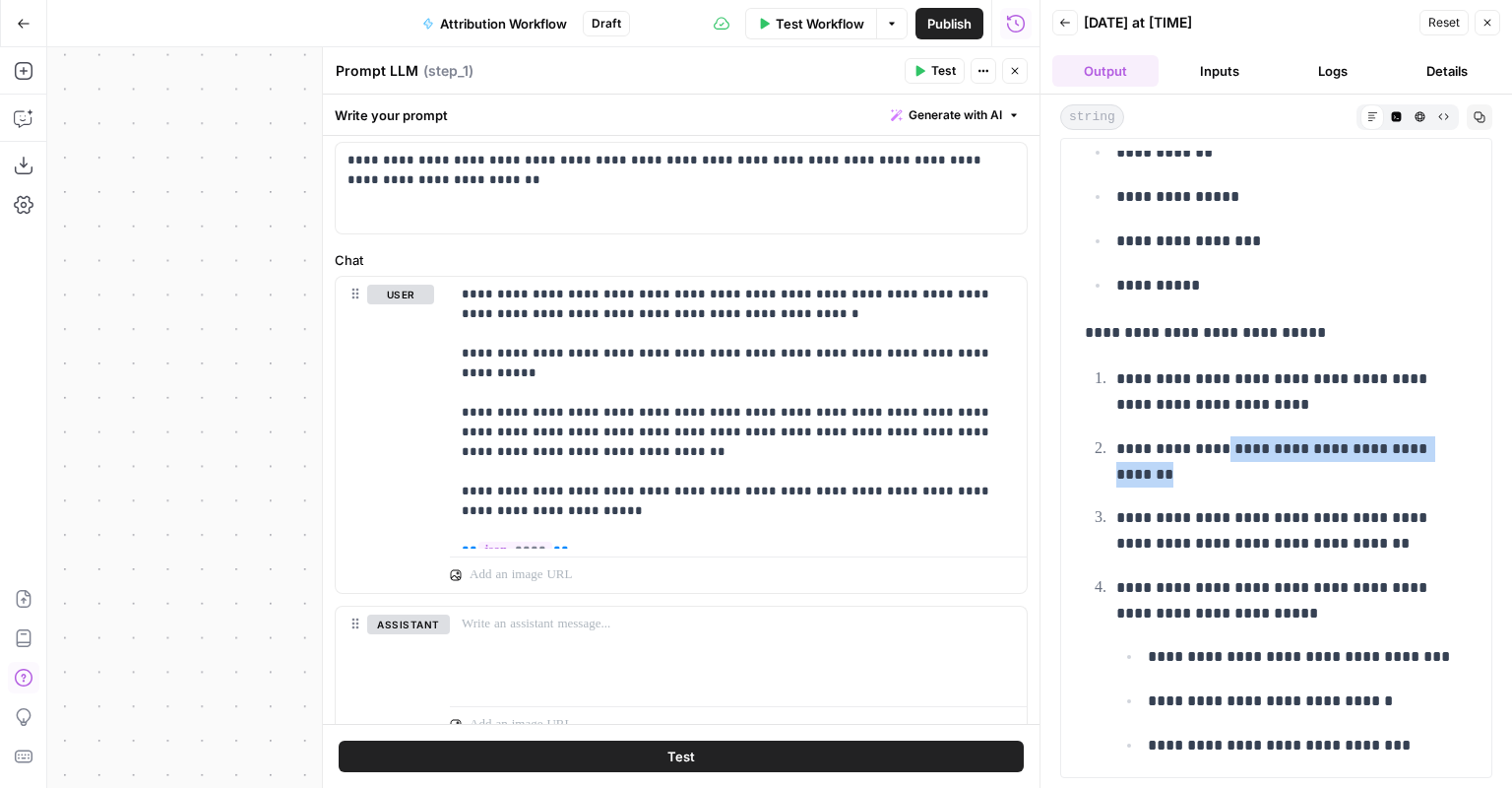 drag, startPoint x: 1260, startPoint y: 459, endPoint x: 1223, endPoint y: 437, distance: 43.046487 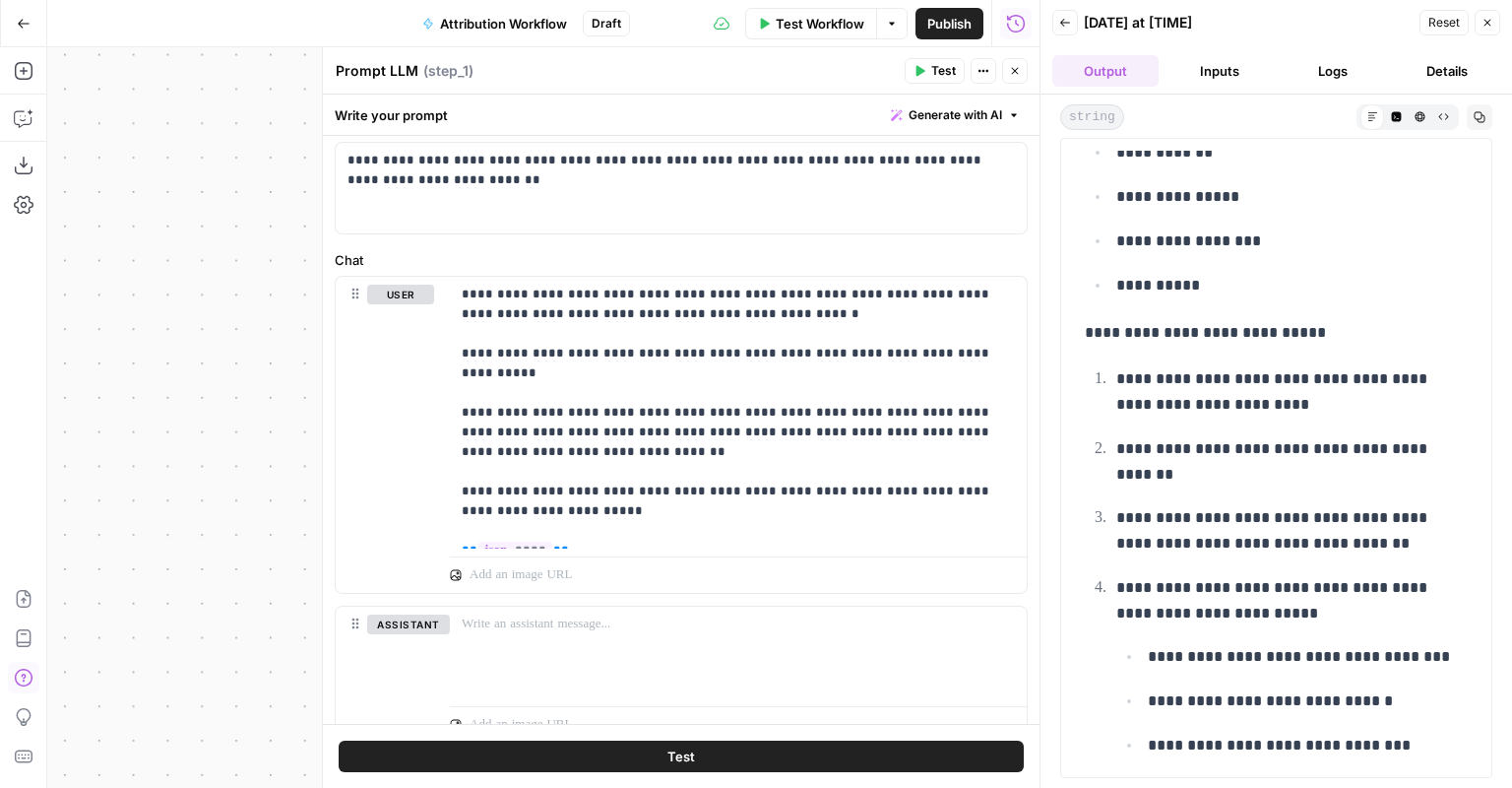 click on "**********" at bounding box center (1292, 532) 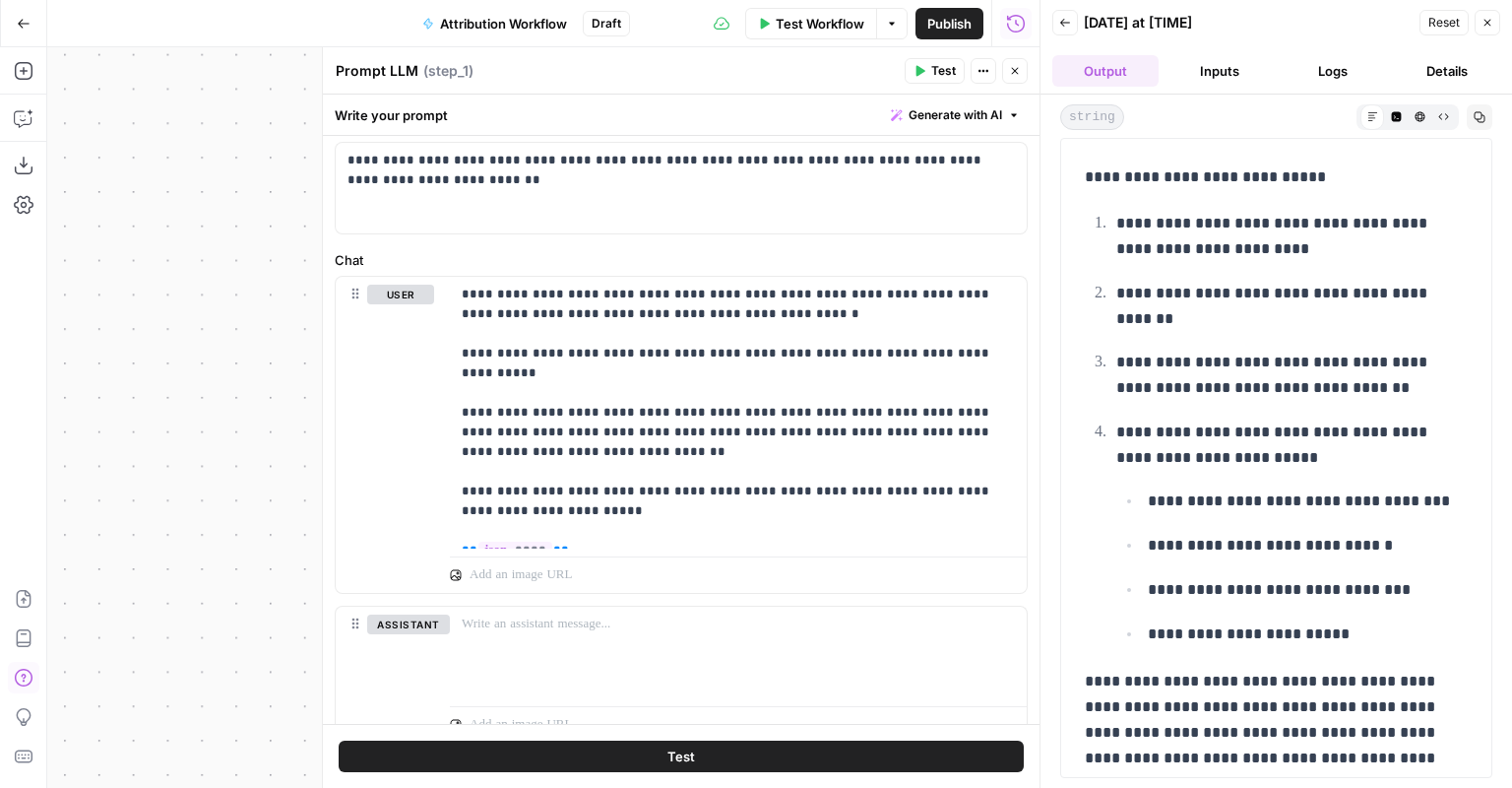 scroll, scrollTop: 355, scrollLeft: 0, axis: vertical 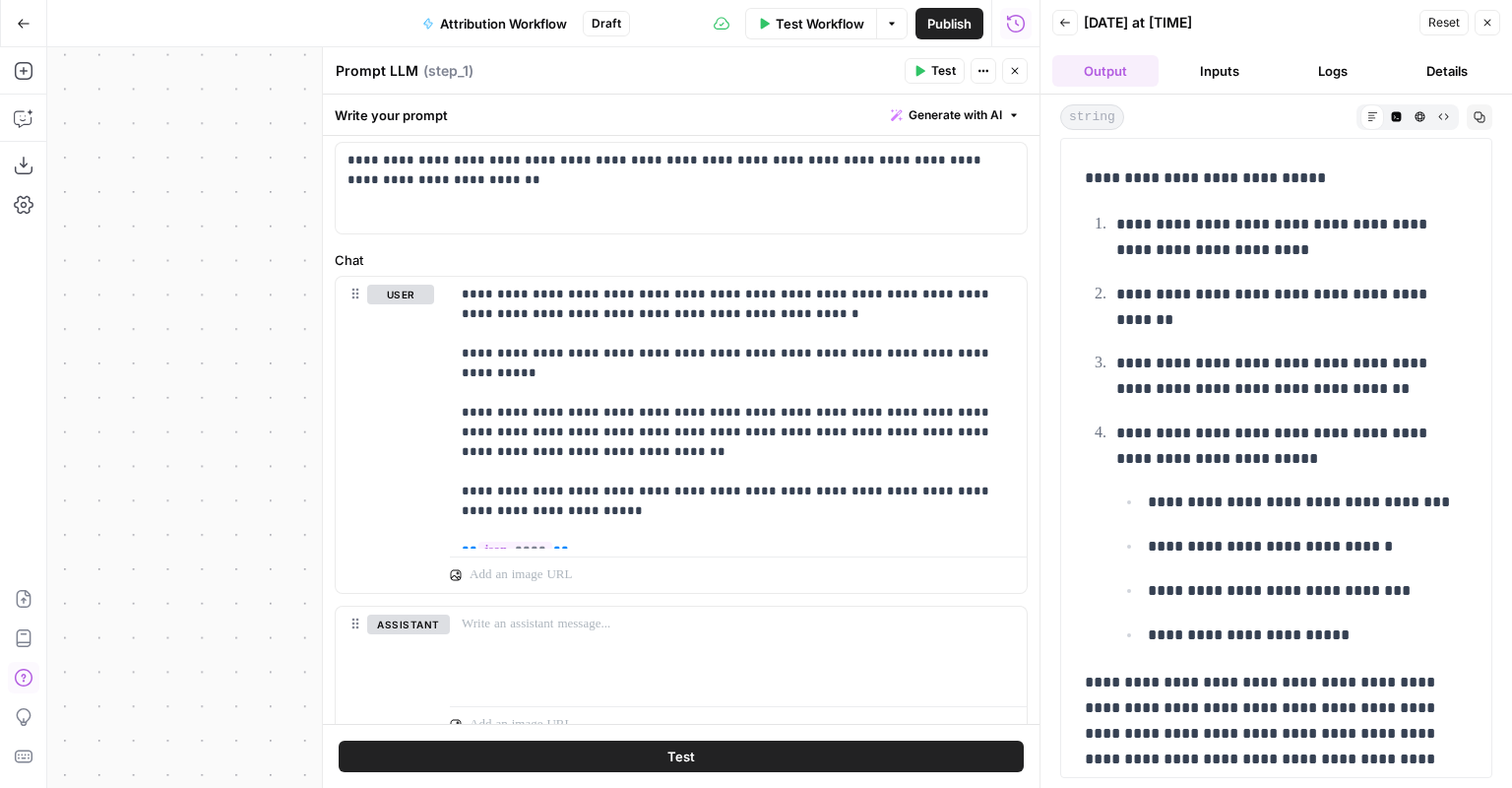 click on "**********" at bounding box center (1292, 238) 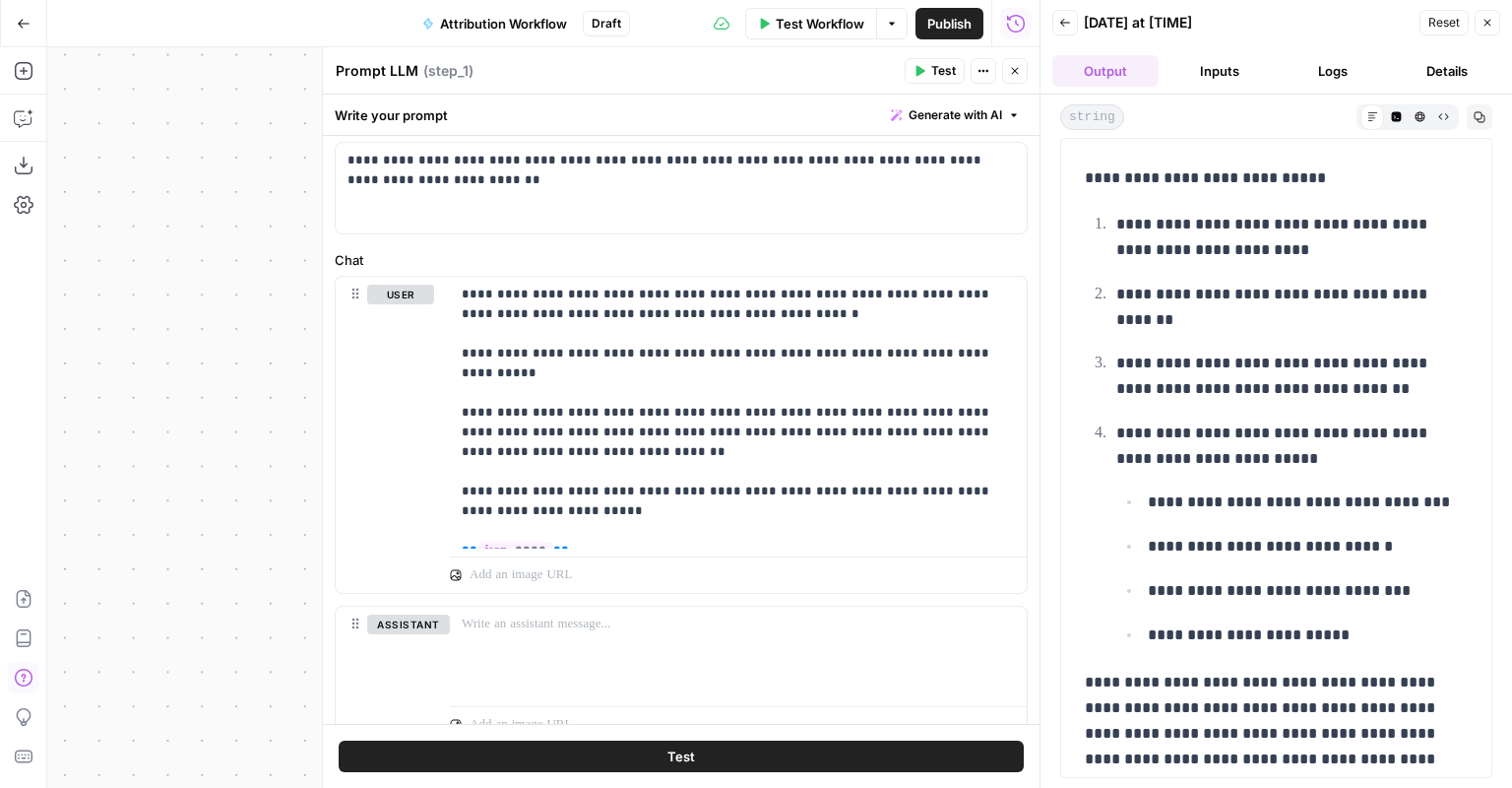 click on "**********" at bounding box center (1292, 447) 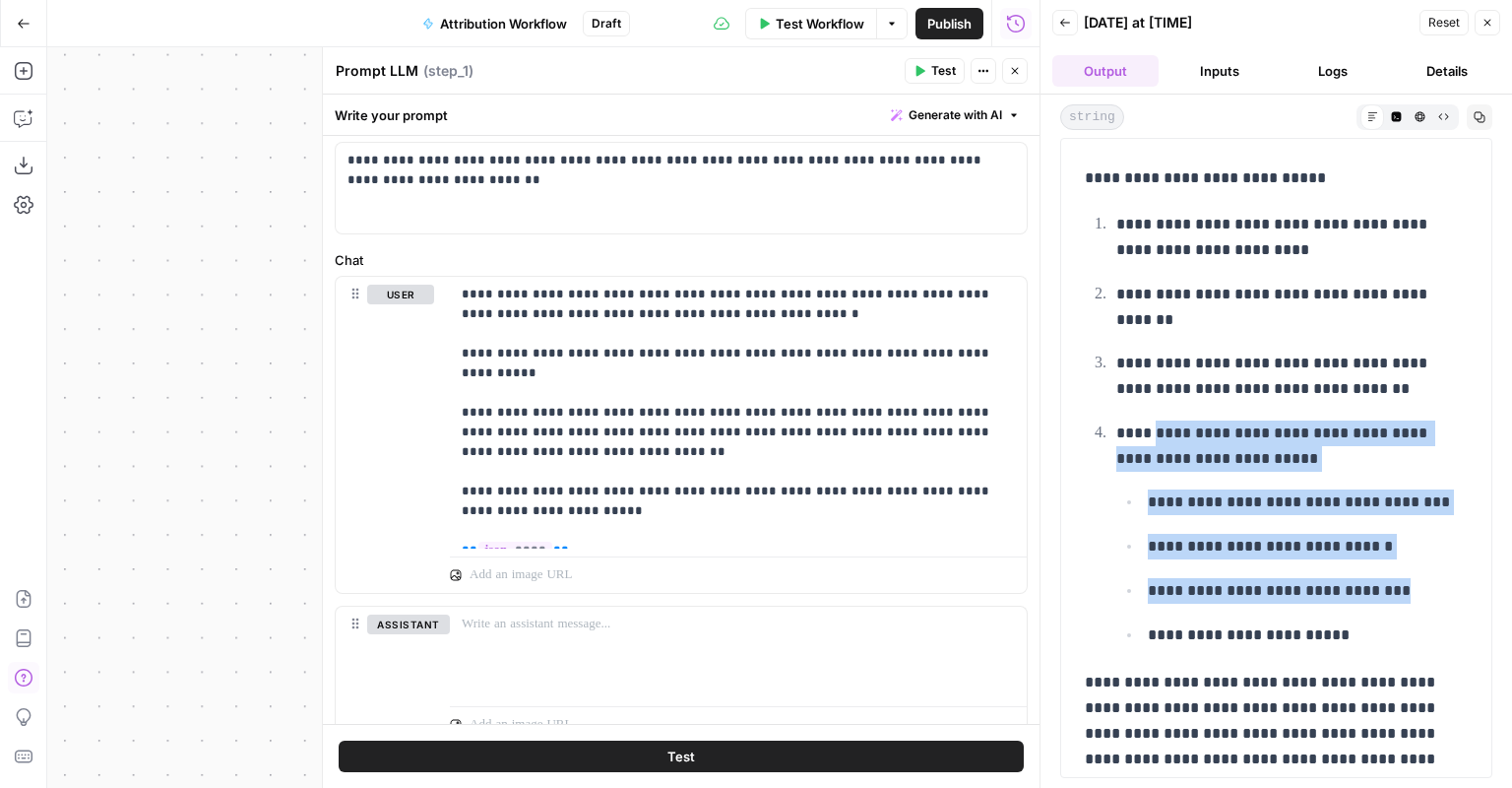 drag, startPoint x: 1154, startPoint y: 422, endPoint x: 1402, endPoint y: 579, distance: 293.51831 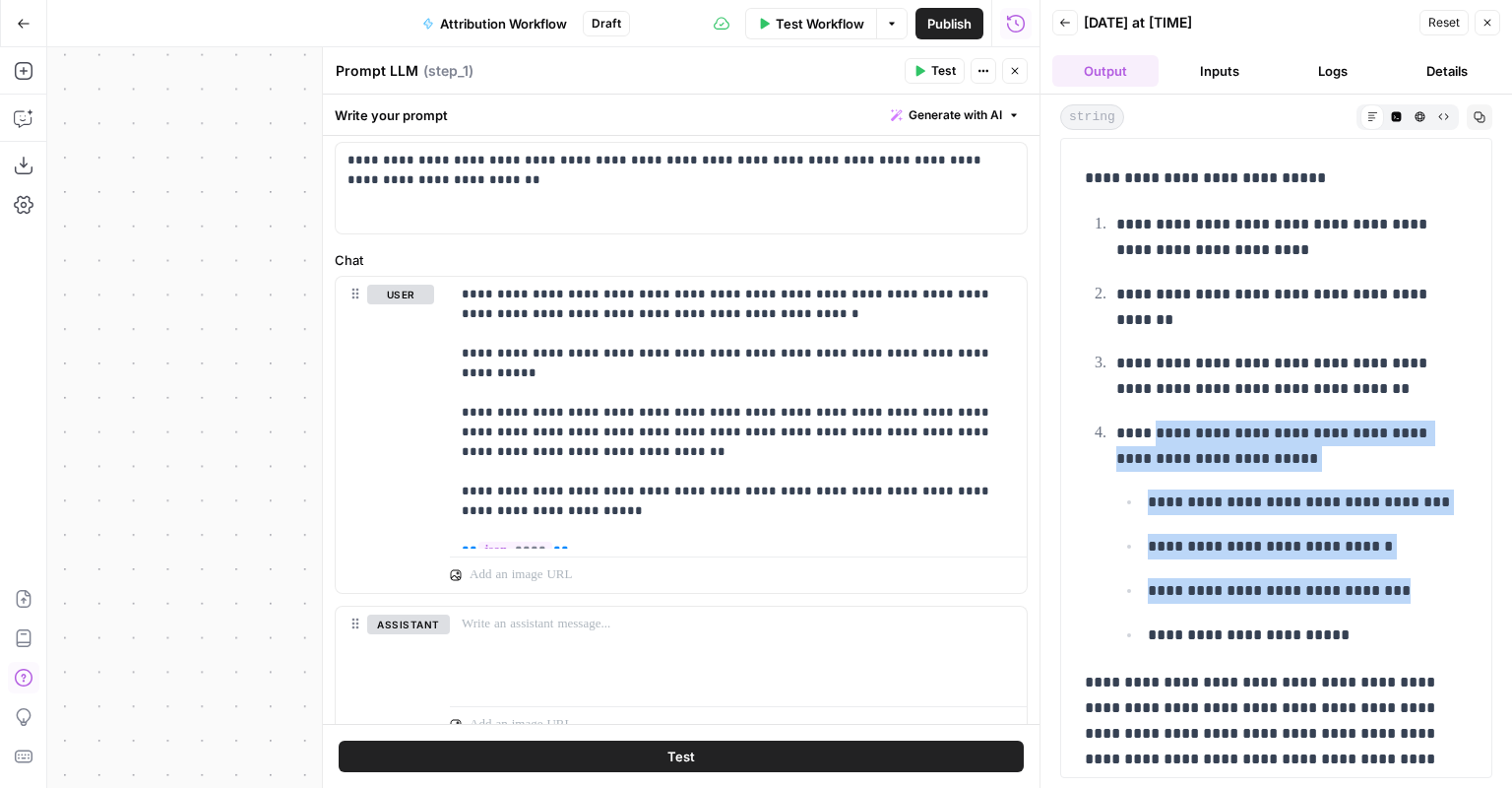 click on "**********" at bounding box center [1289, 535] 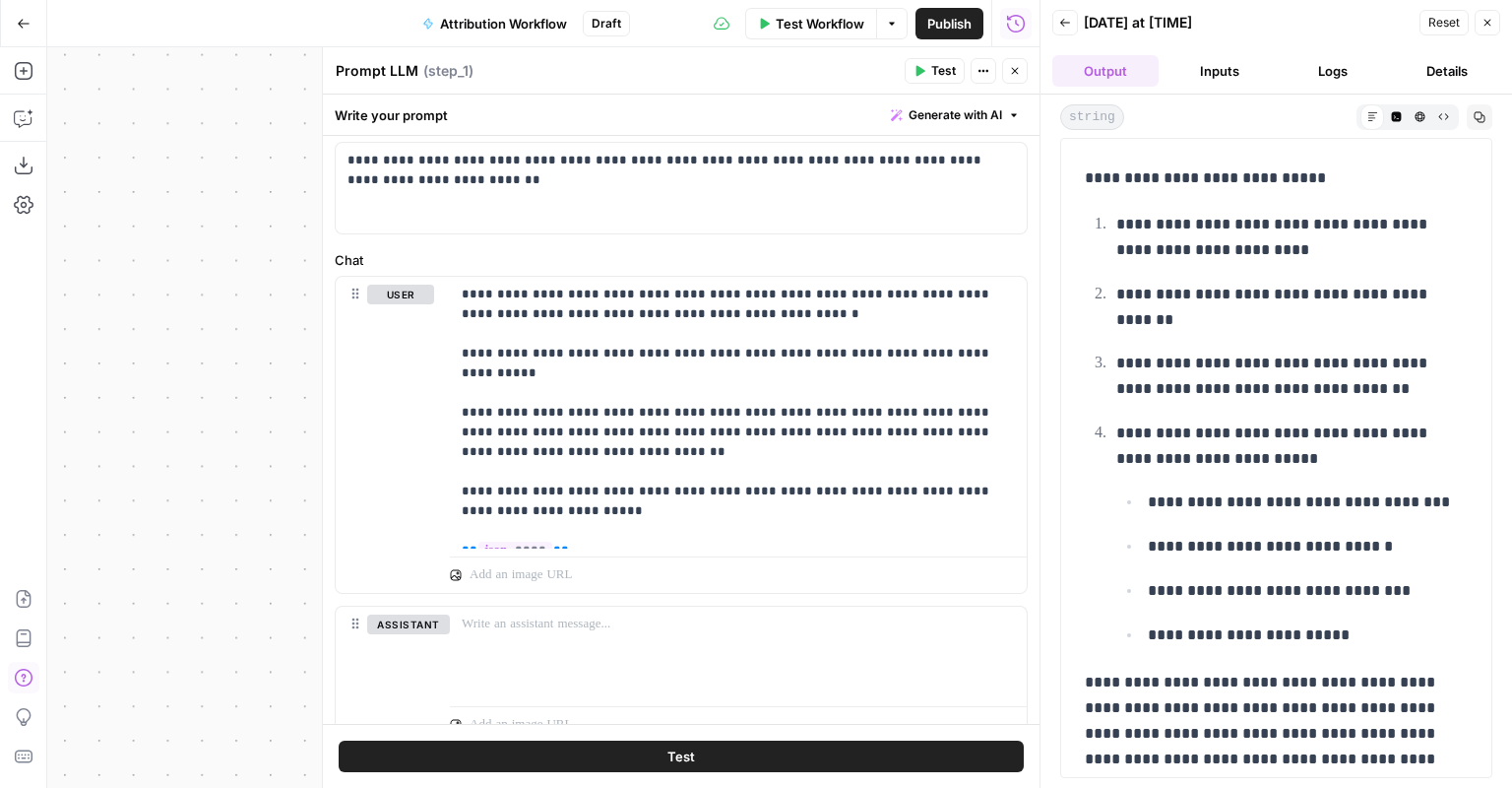 click on "**********" at bounding box center [1292, 377] 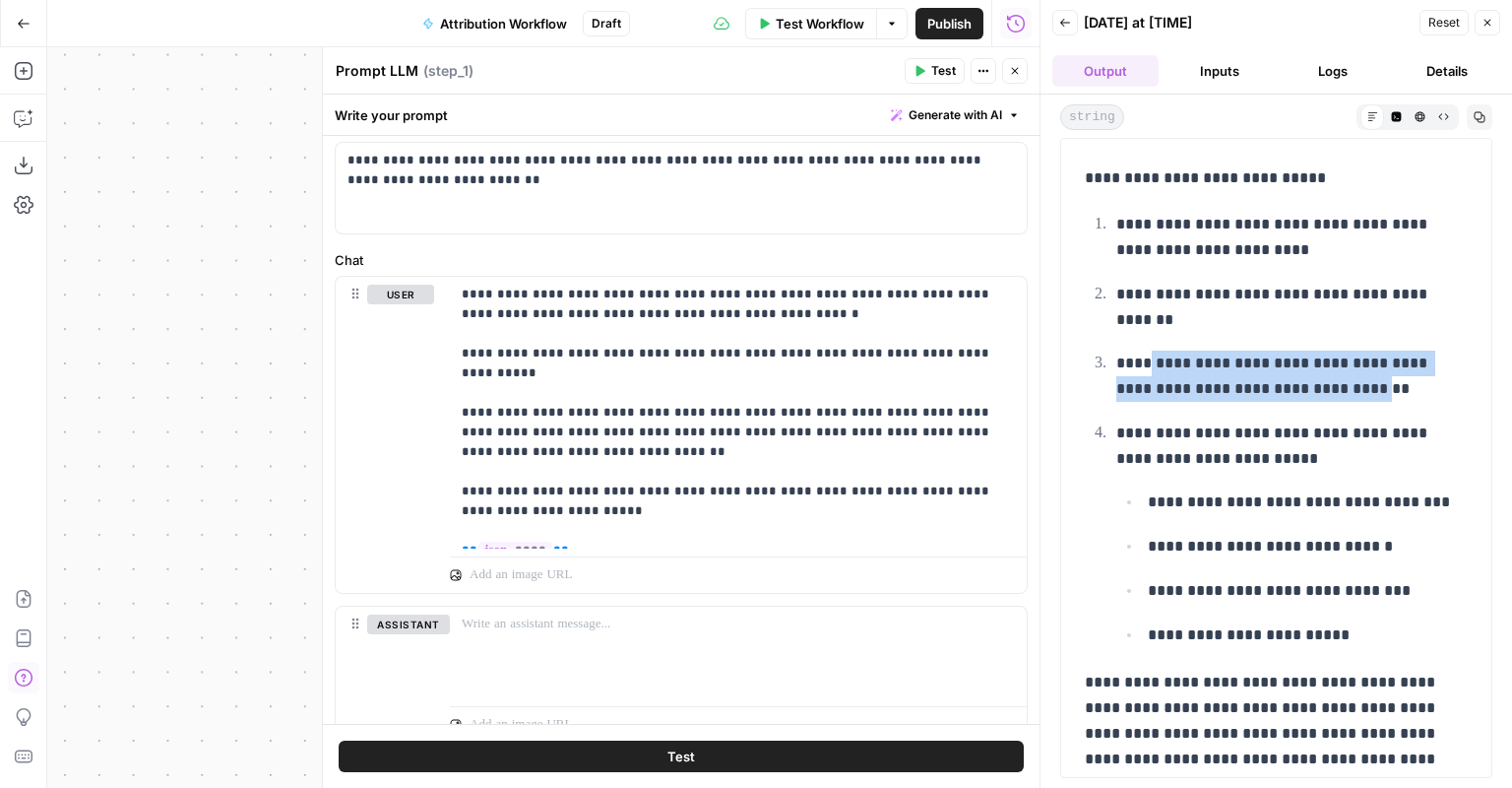 drag, startPoint x: 1366, startPoint y: 381, endPoint x: 1148, endPoint y: 349, distance: 220.3361 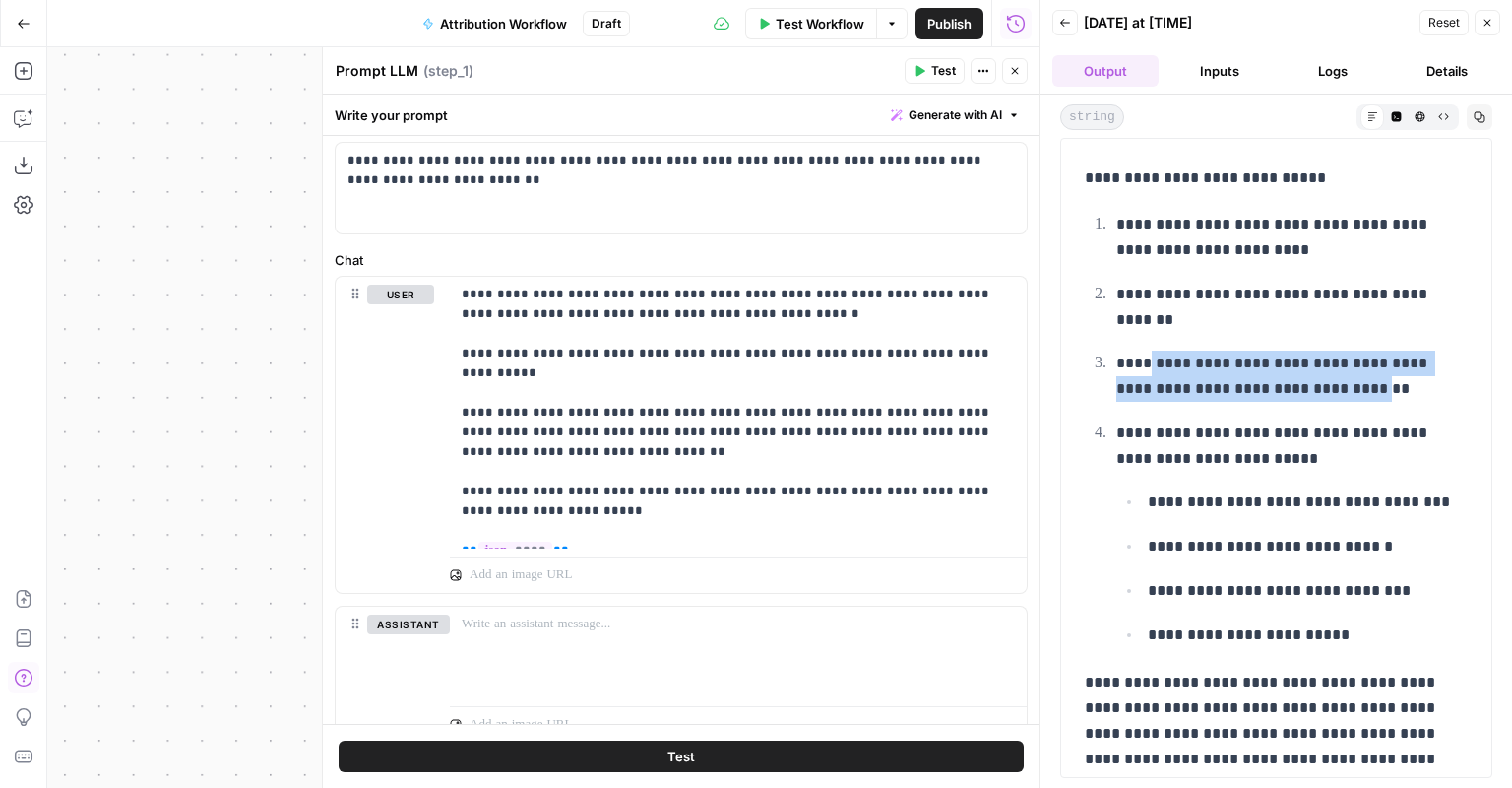 click on "**********" at bounding box center [1292, 377] 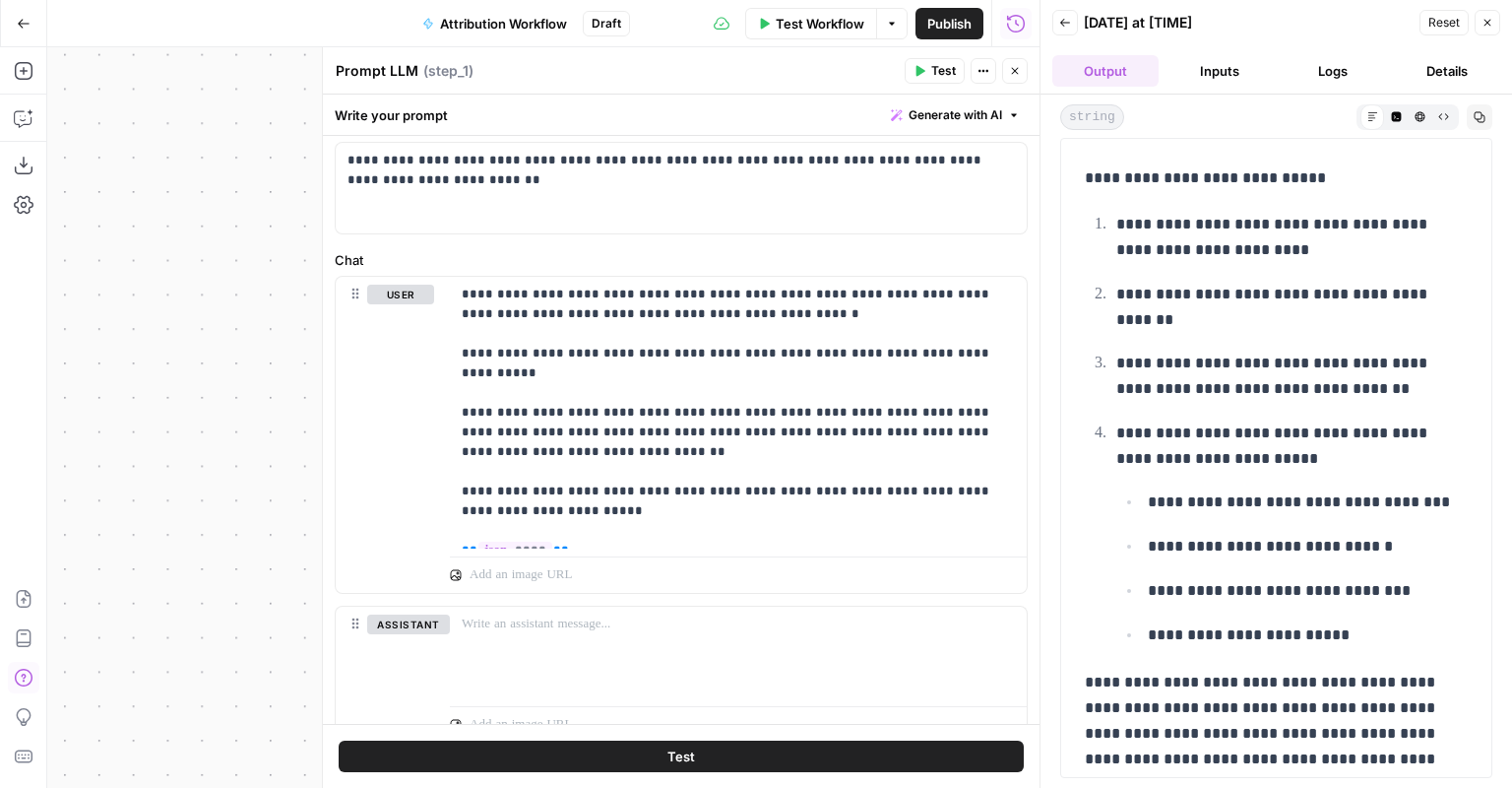 click on "**********" at bounding box center (1276, 430) 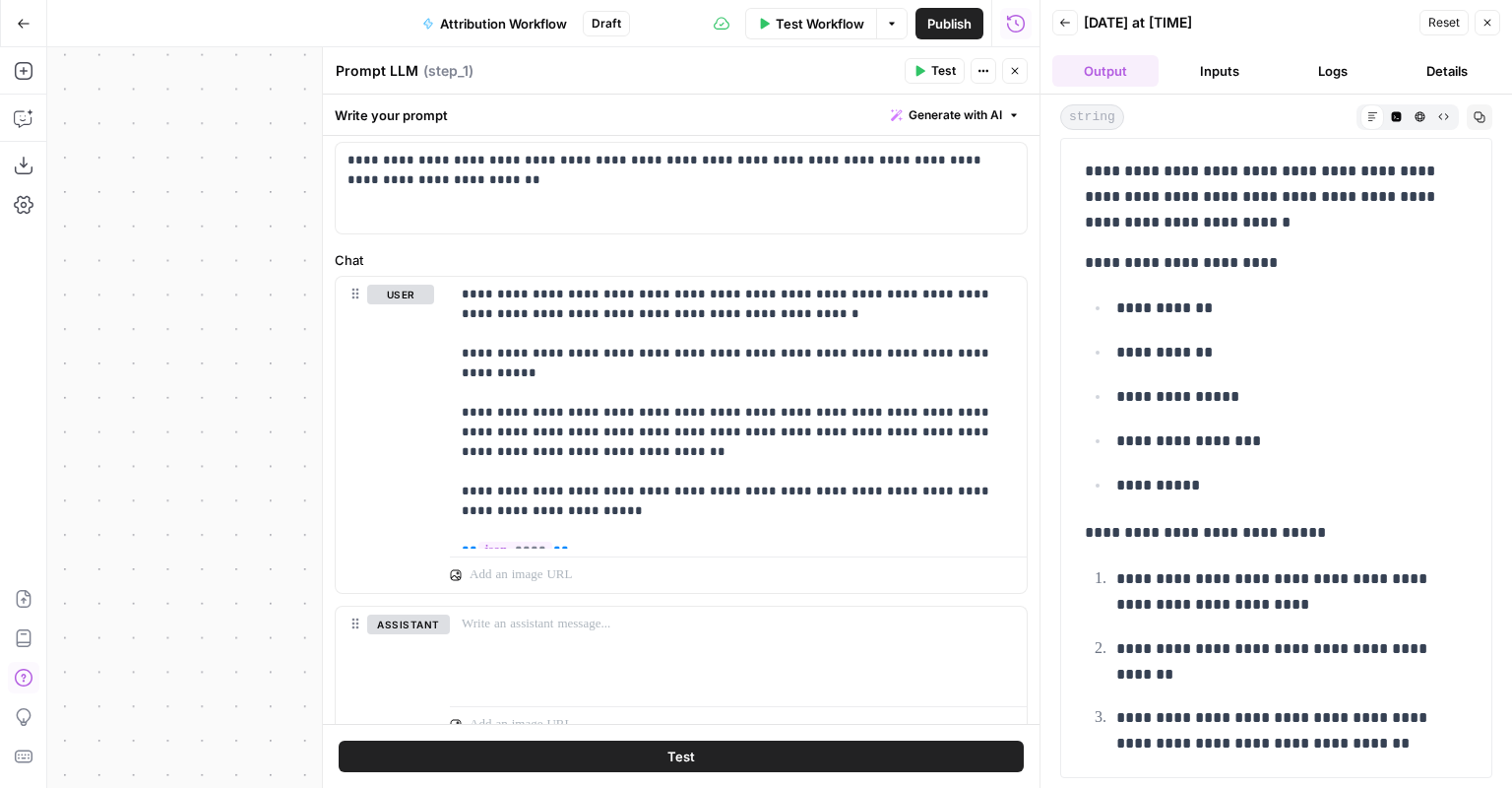 scroll, scrollTop: 0, scrollLeft: 0, axis: both 